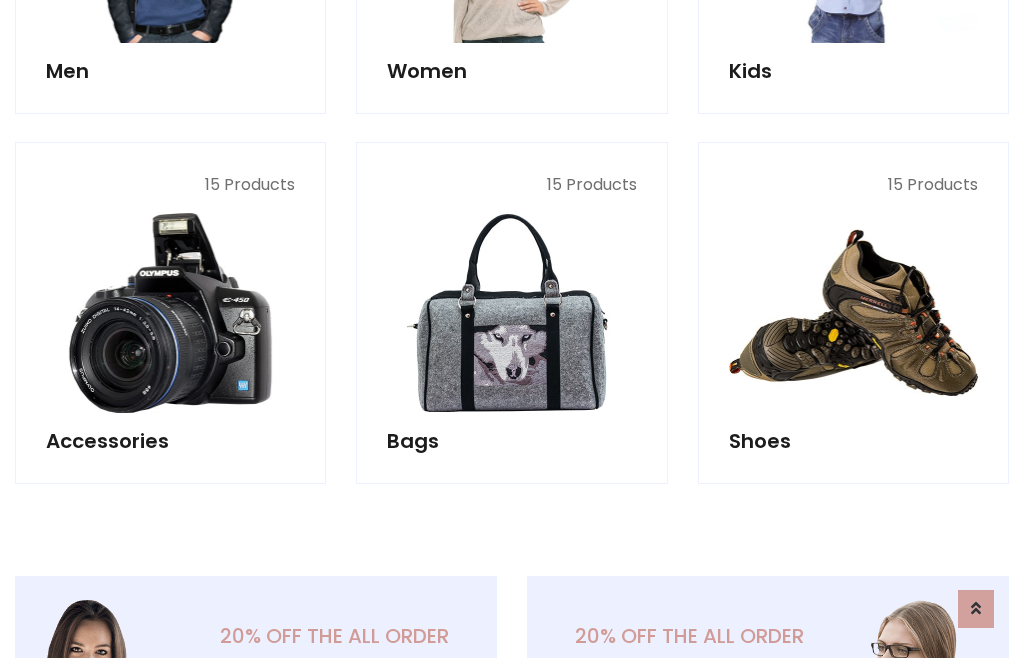 scroll, scrollTop: 853, scrollLeft: 0, axis: vertical 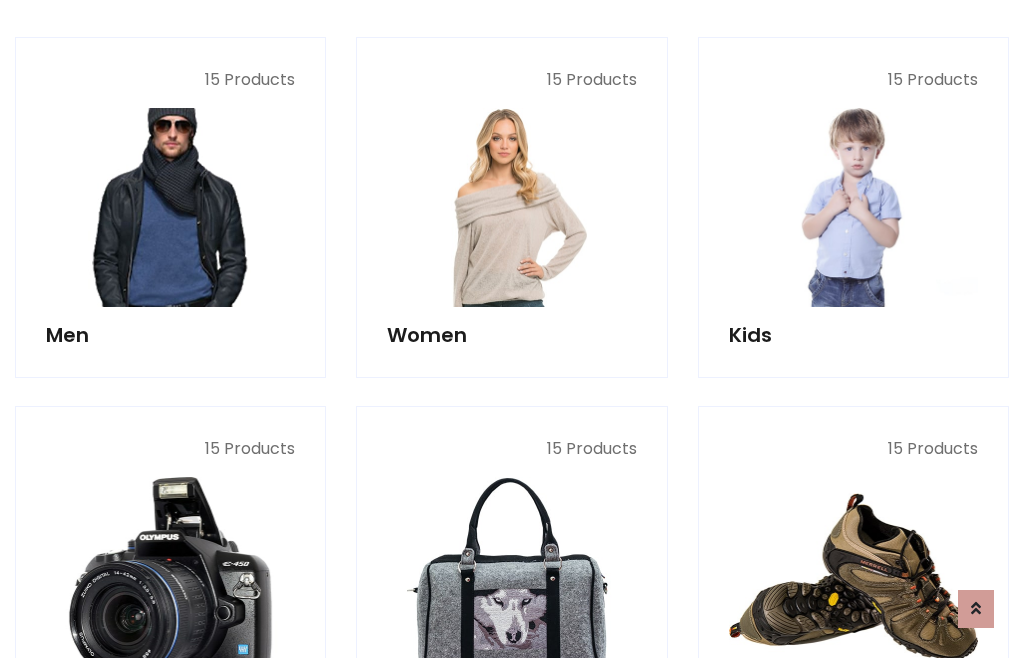 click at bounding box center [170, 207] 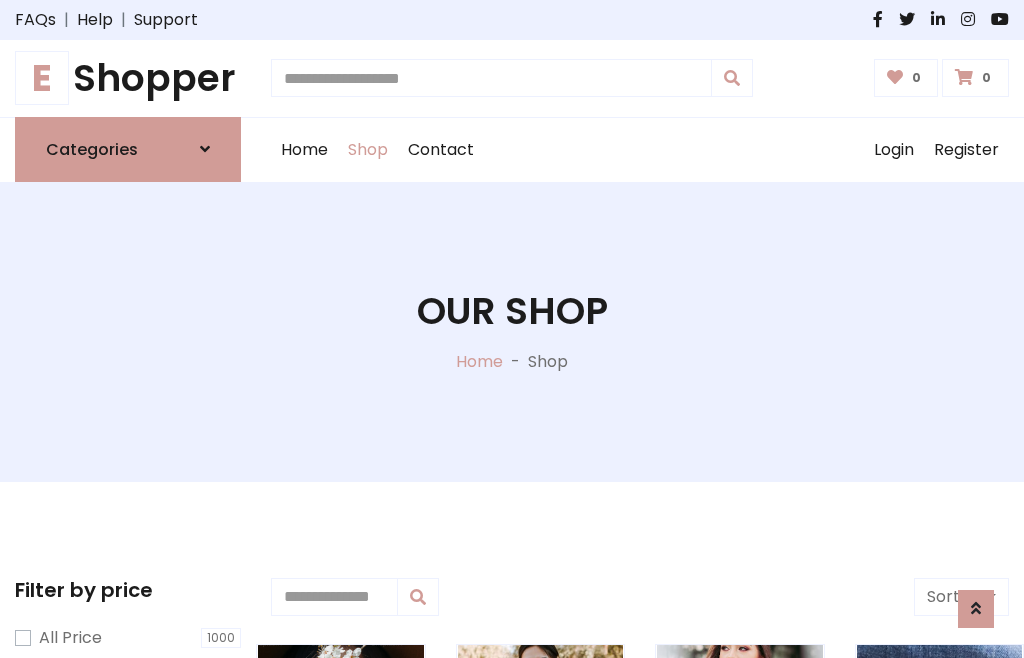 scroll, scrollTop: 807, scrollLeft: 0, axis: vertical 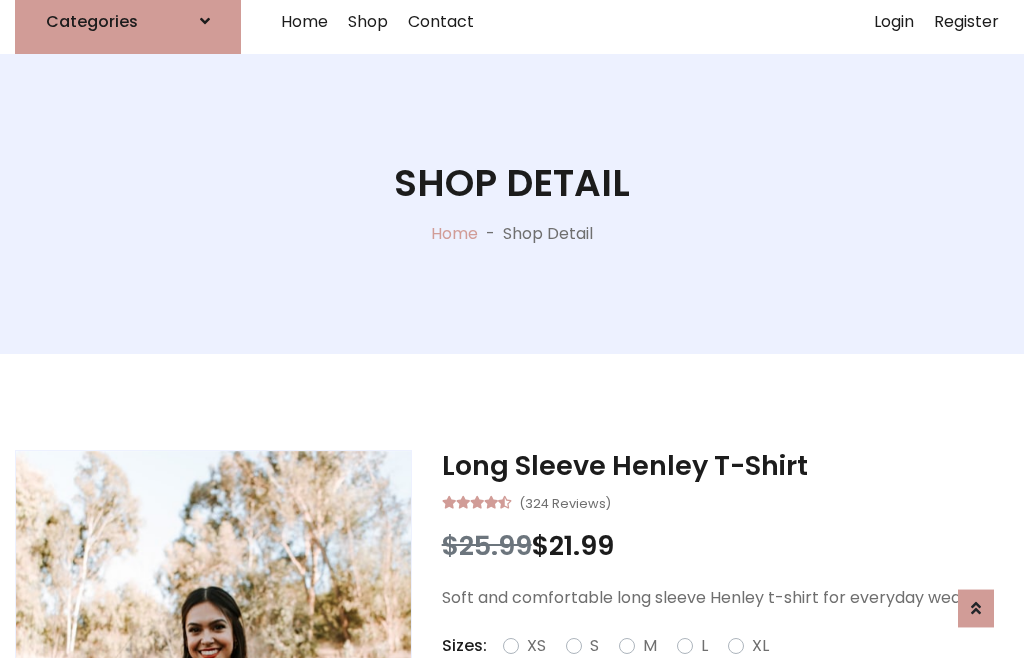click on "Red" at bounding box center (732, 670) 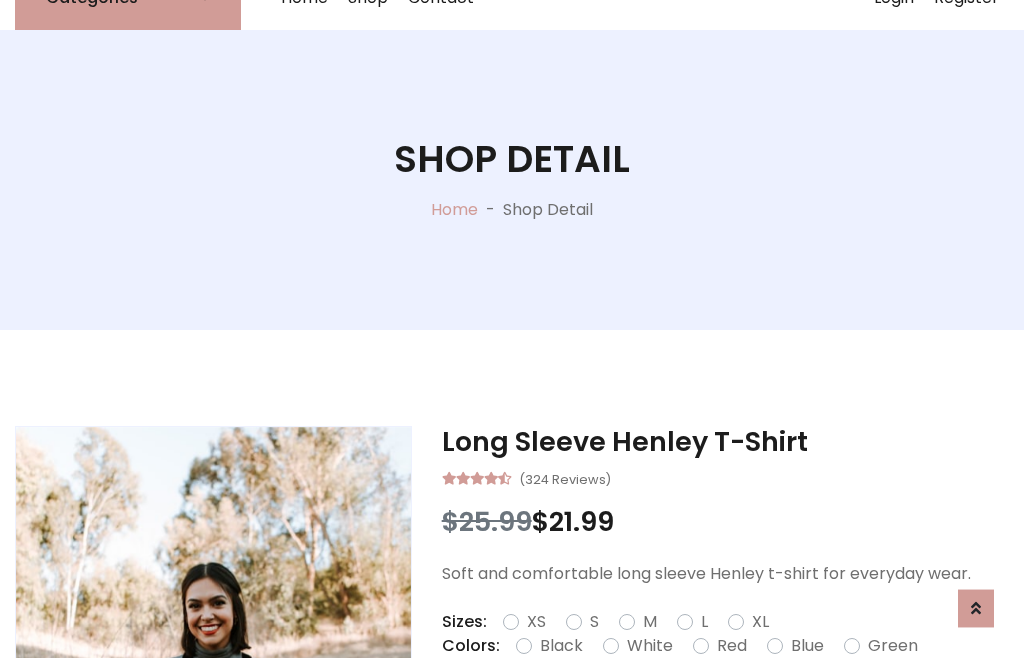 click on "Add To Cart" at bounding box center [663, 709] 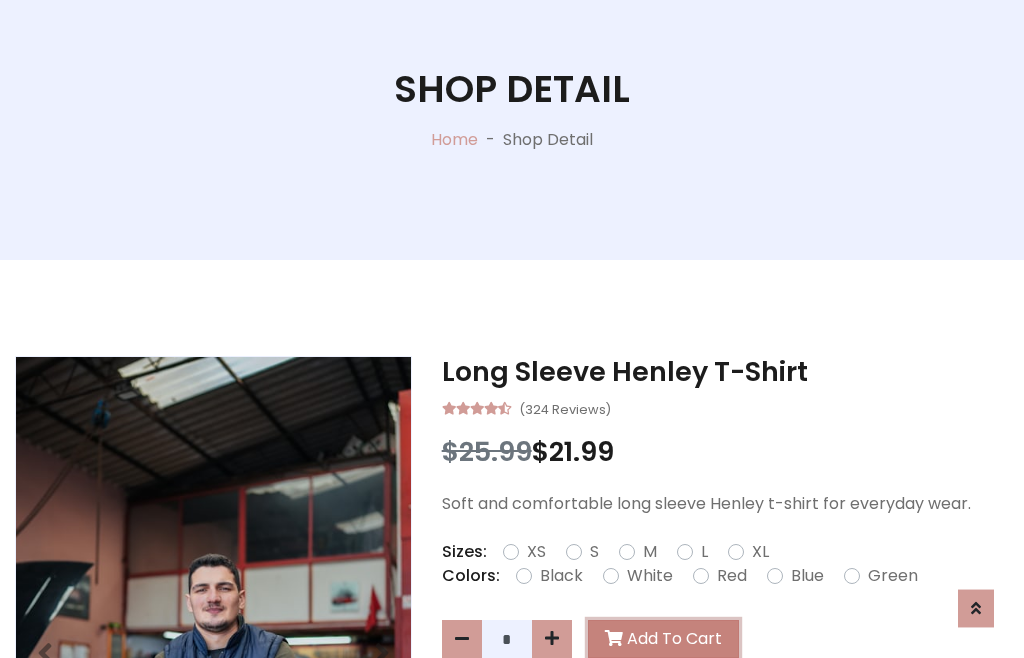 scroll, scrollTop: 0, scrollLeft: 0, axis: both 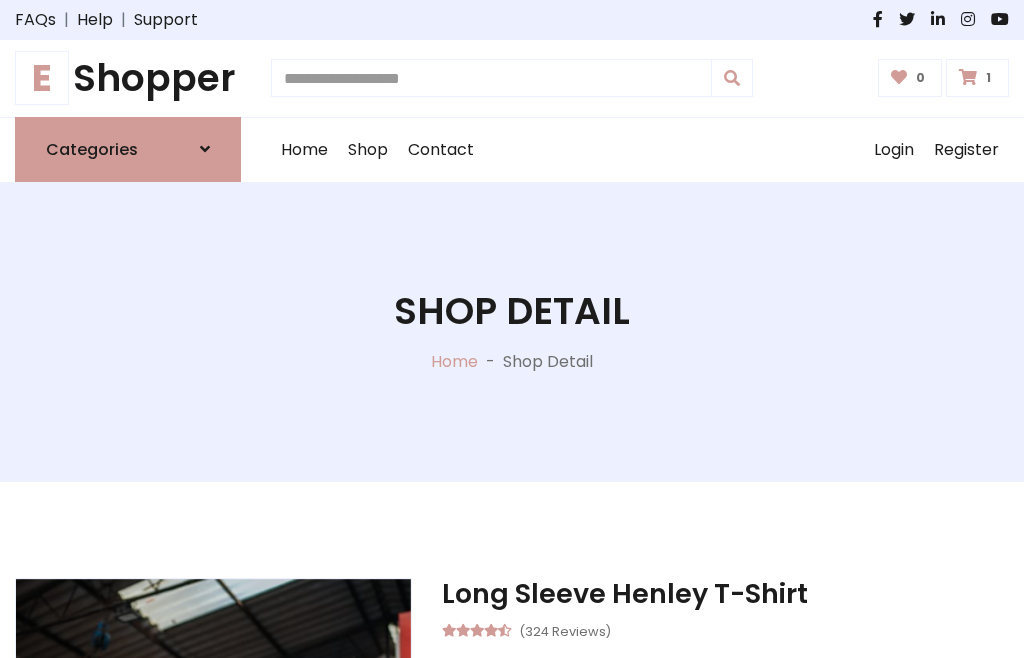click at bounding box center [968, 77] 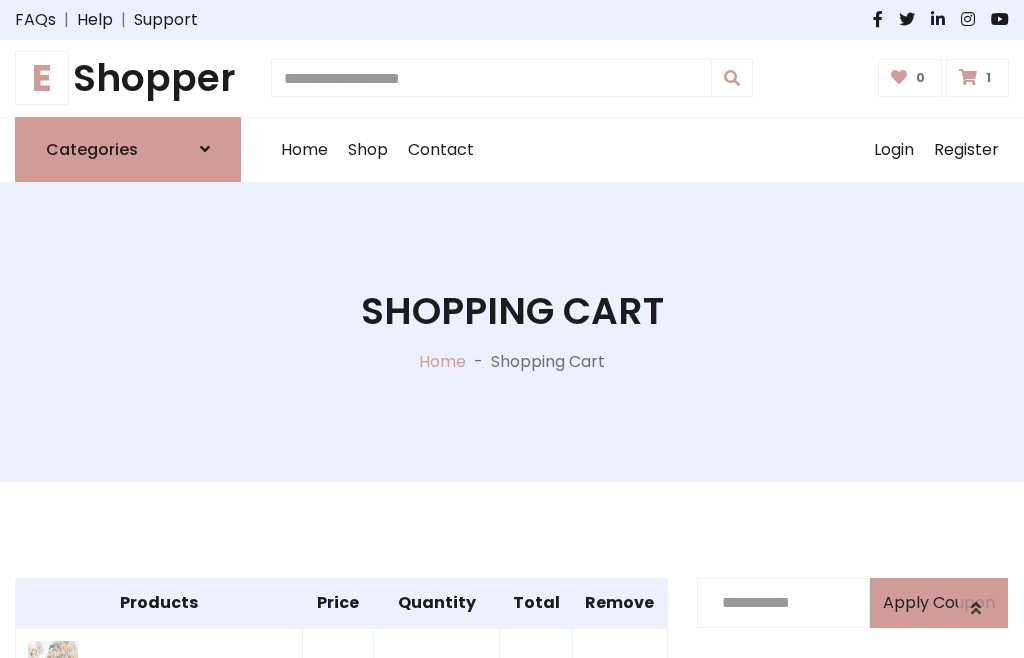 scroll, scrollTop: 474, scrollLeft: 0, axis: vertical 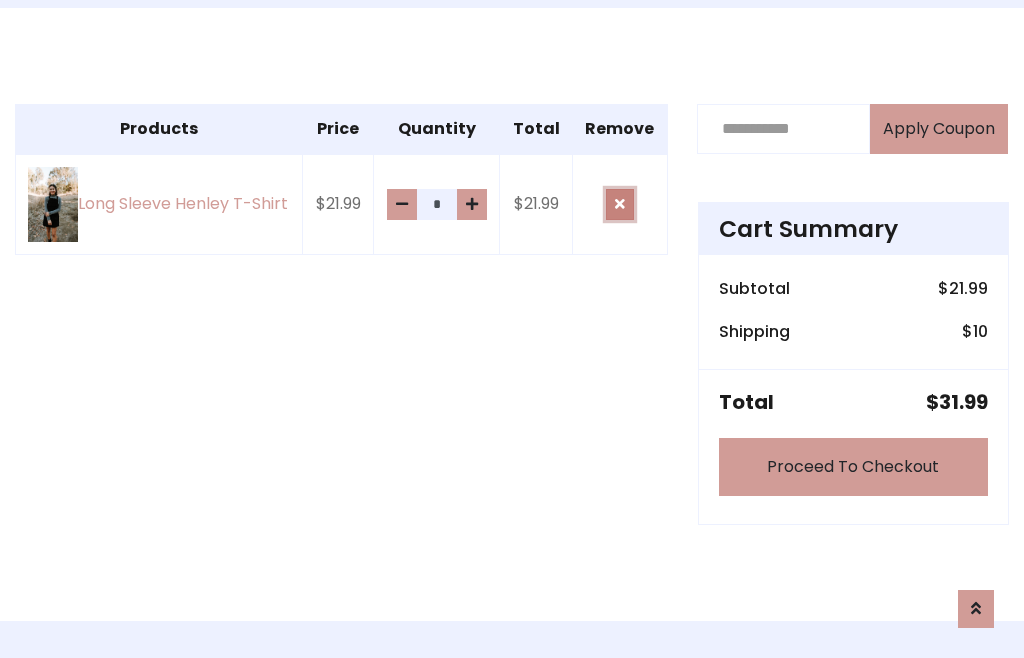 click at bounding box center (620, 204) 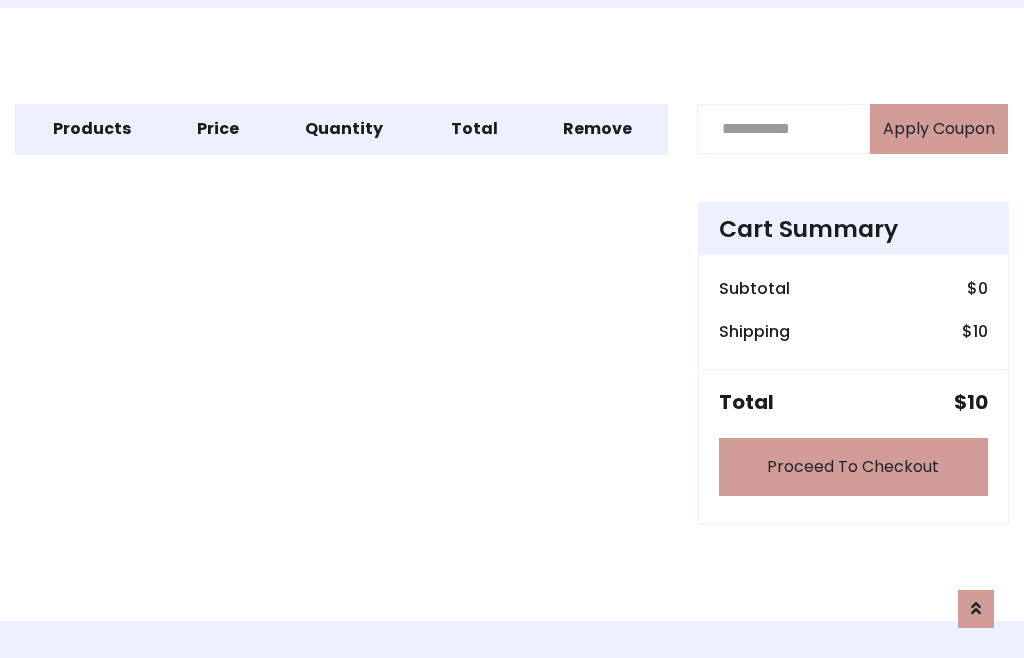 scroll, scrollTop: 247, scrollLeft: 0, axis: vertical 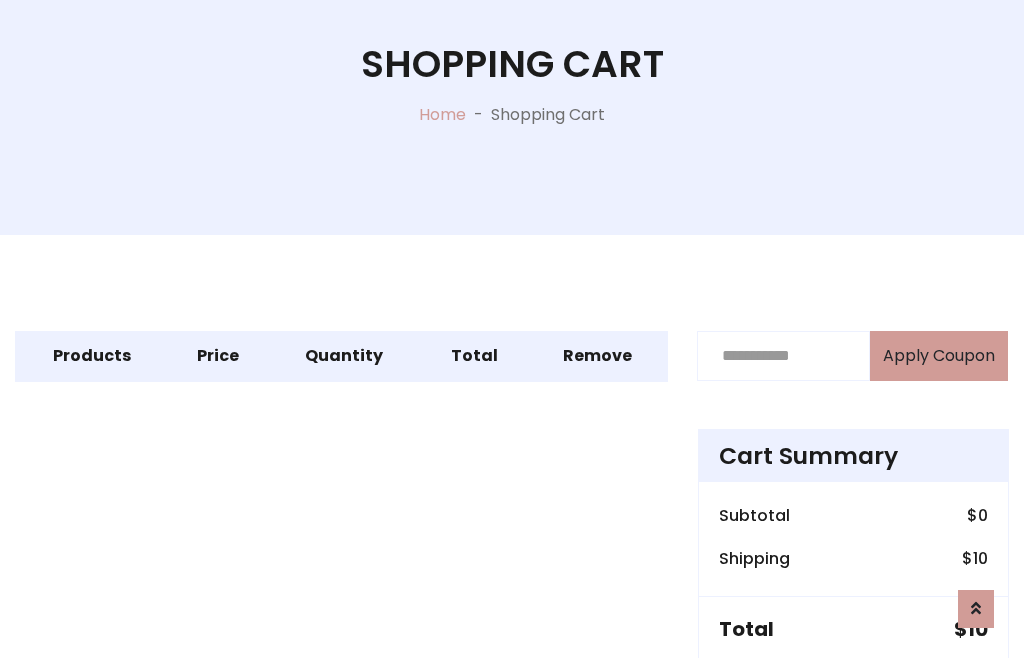 click on "Proceed To Checkout" at bounding box center (853, 694) 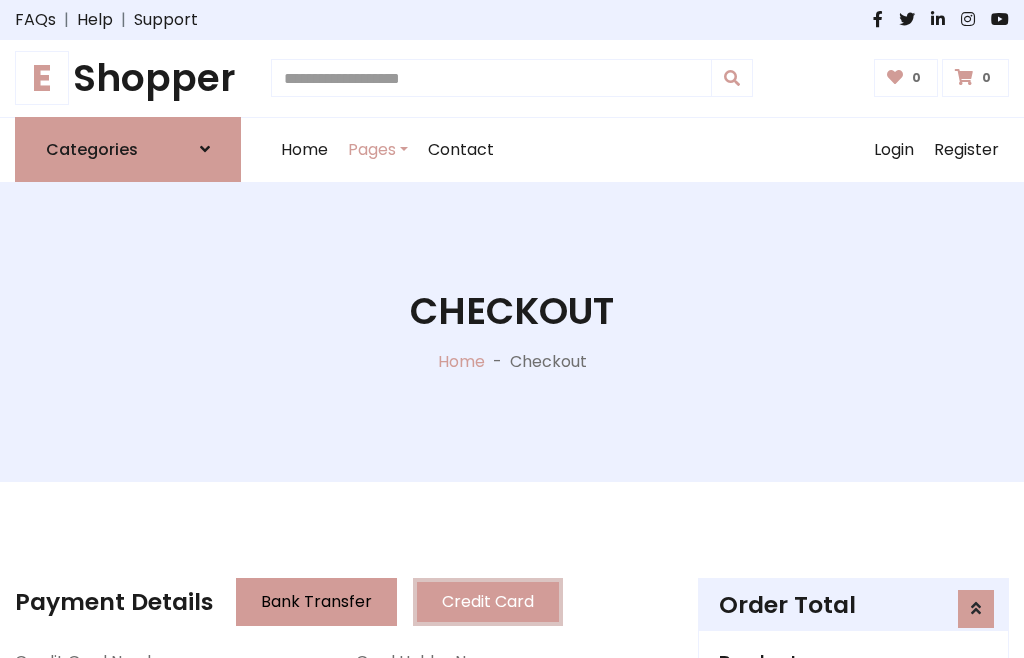scroll, scrollTop: 137, scrollLeft: 0, axis: vertical 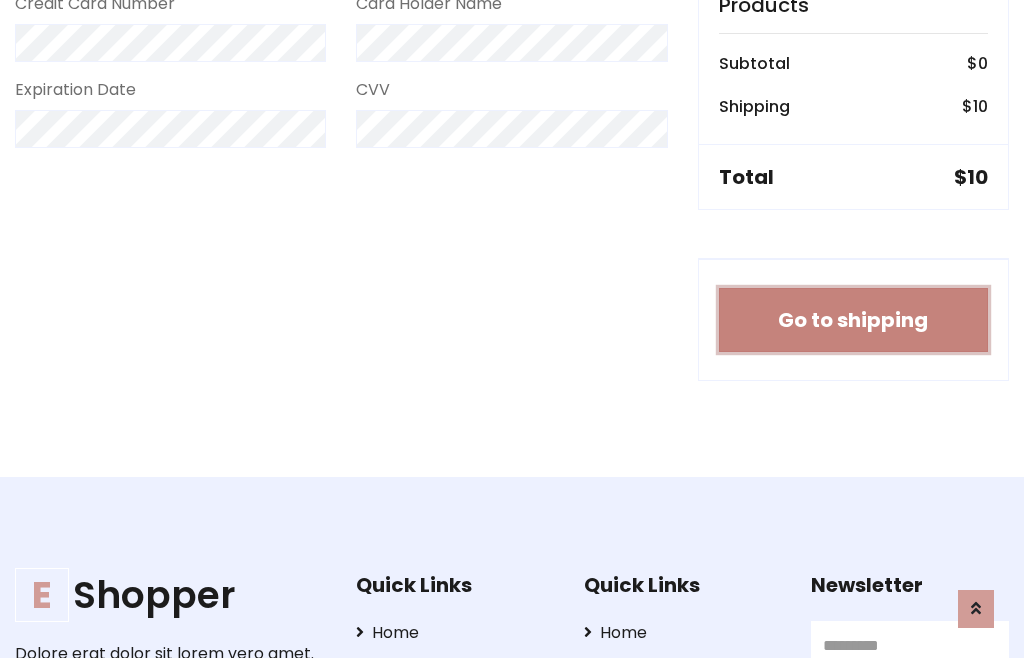 click on "Go to shipping" at bounding box center (853, 320) 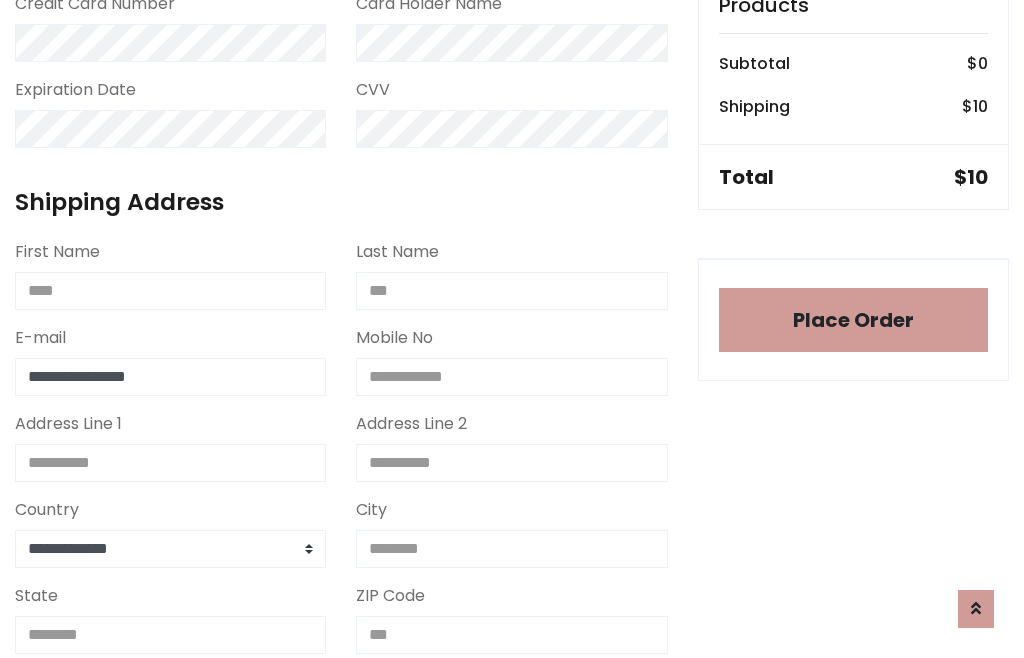 type on "**********" 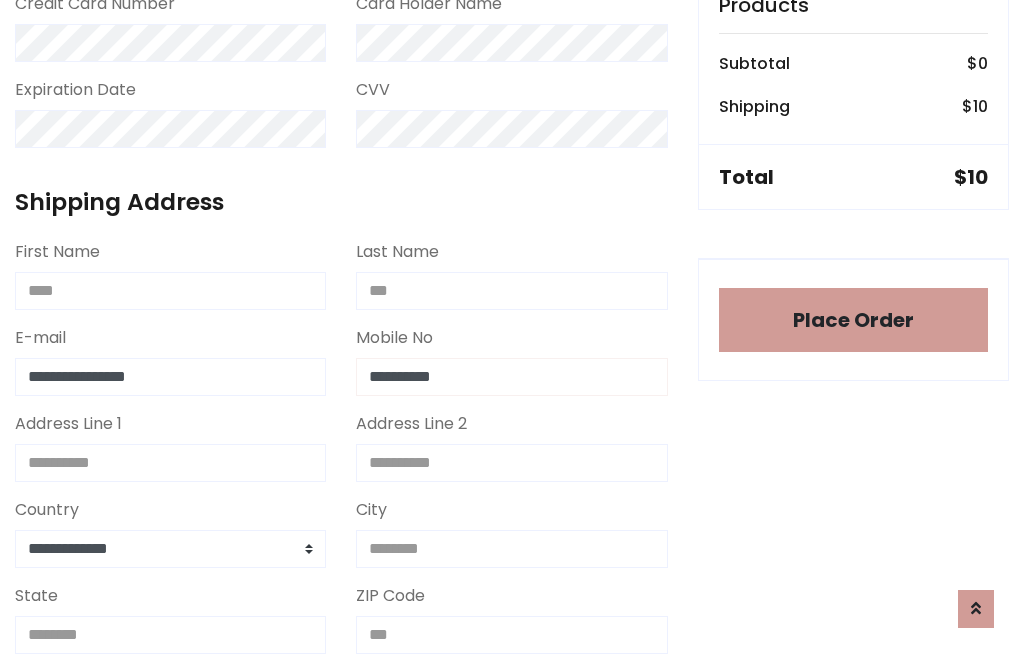 type on "**********" 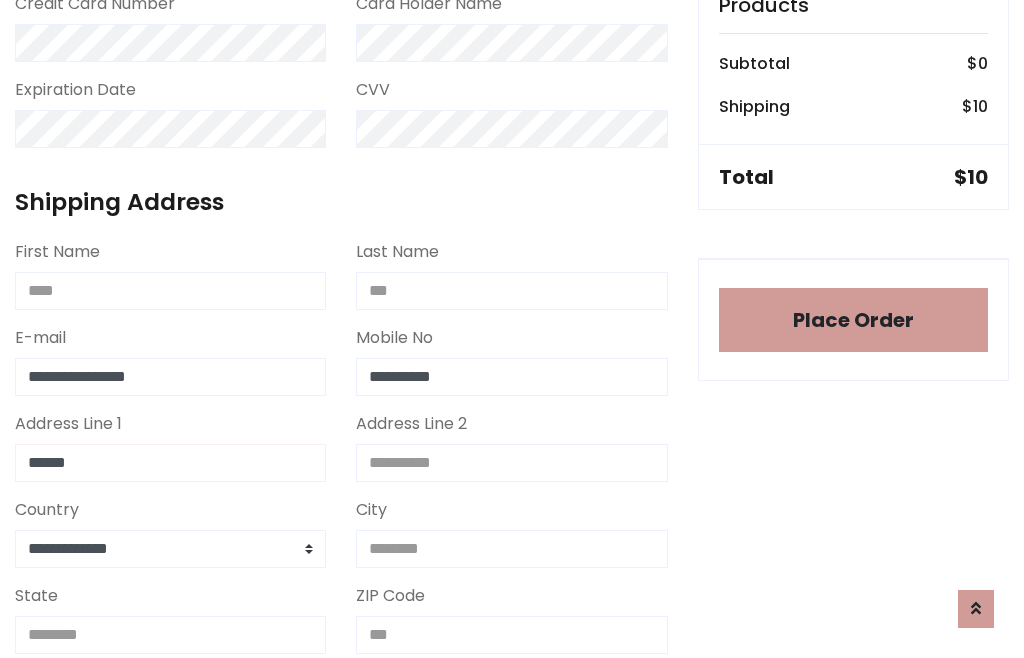 type on "******" 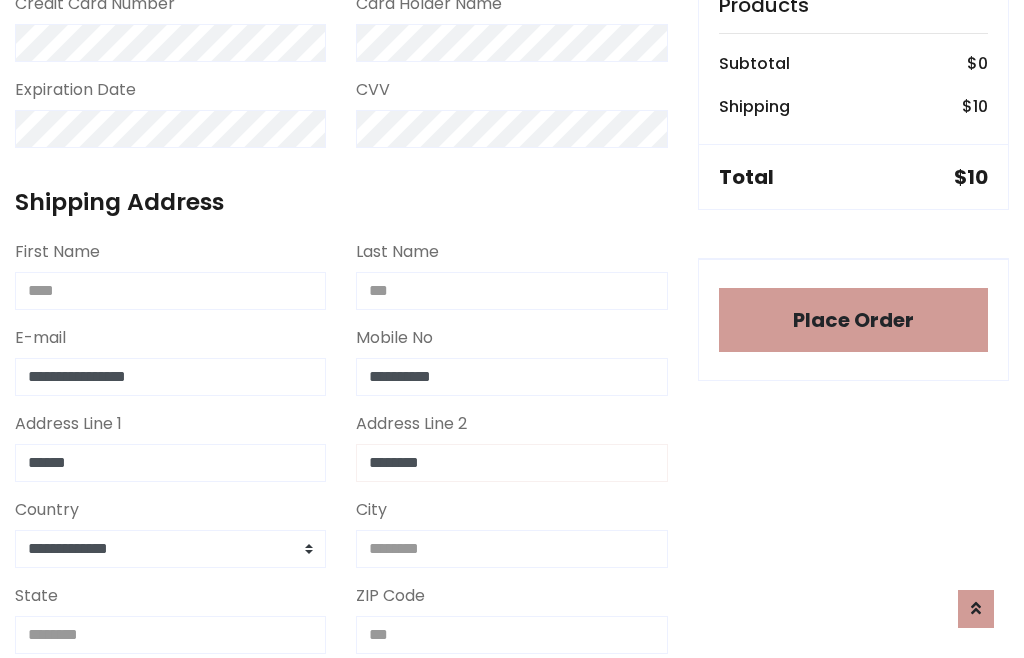 type on "********" 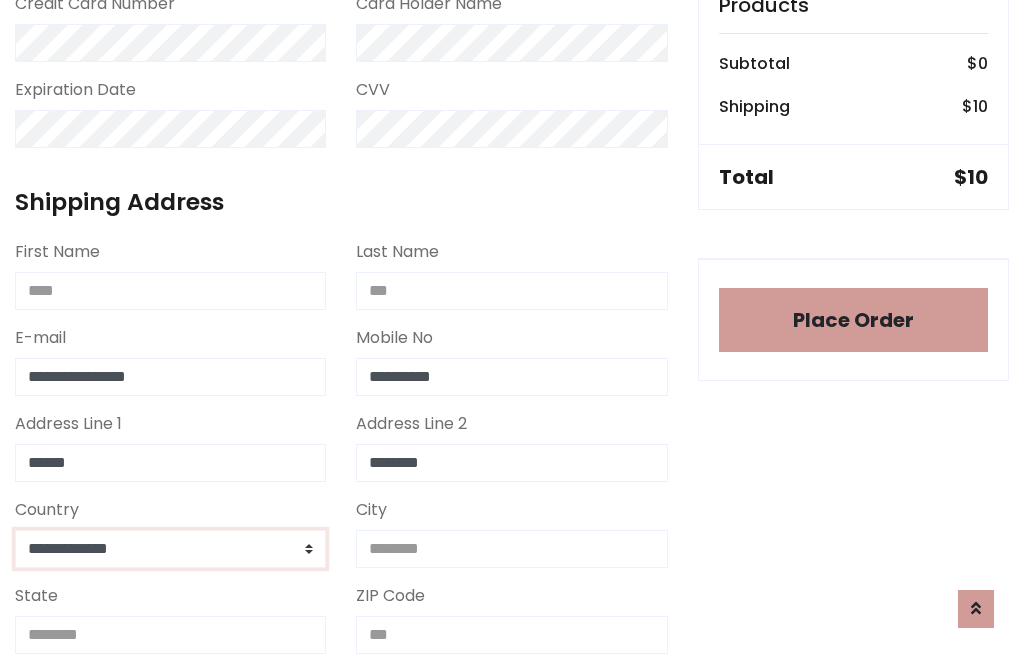 select on "*******" 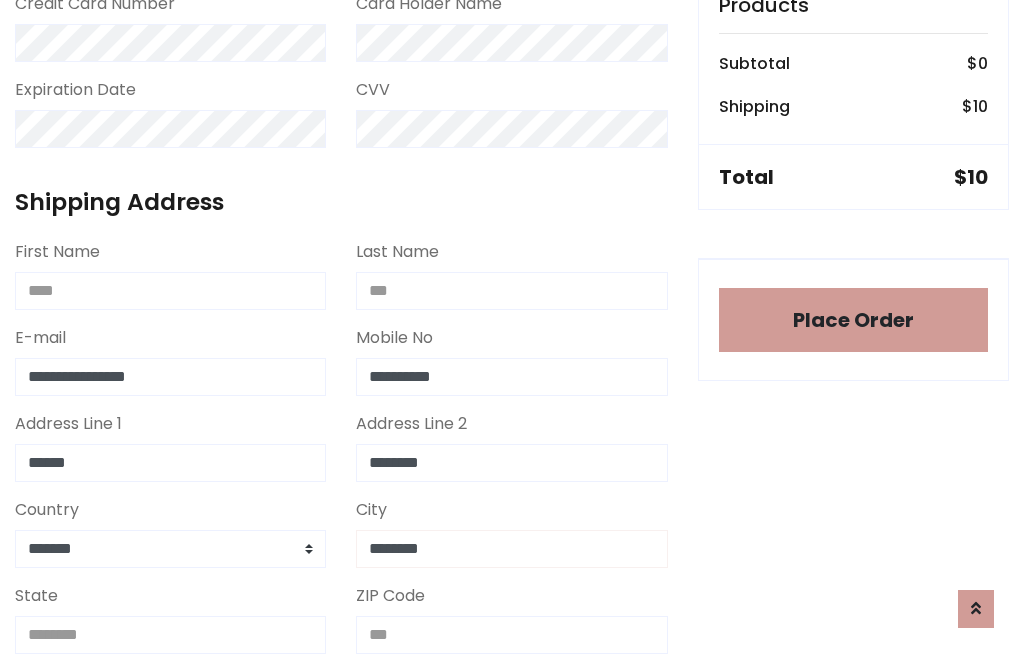 type on "********" 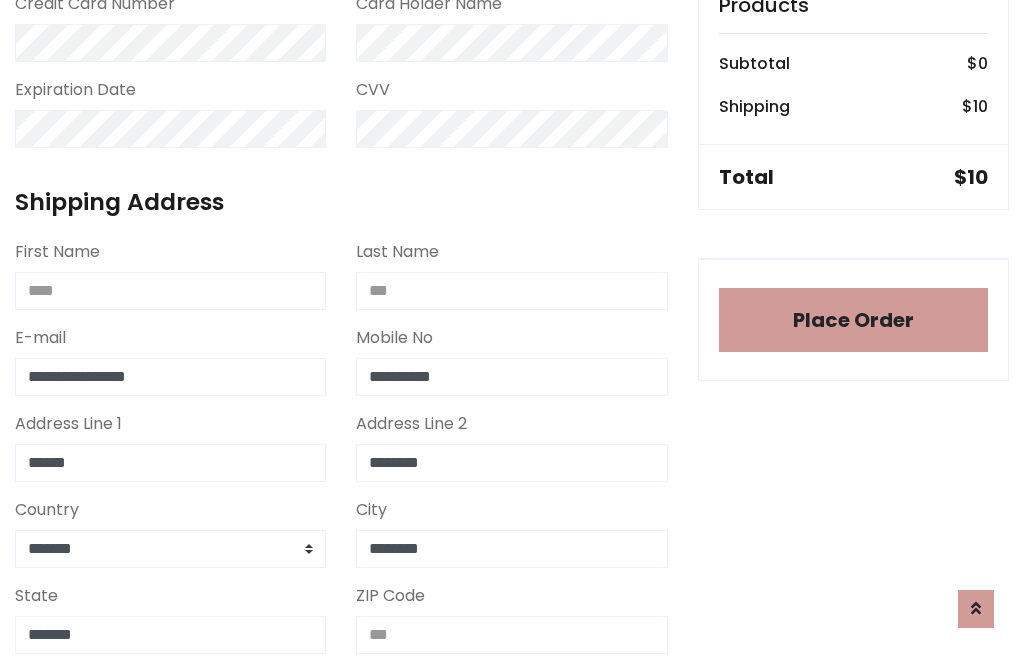 type on "*******" 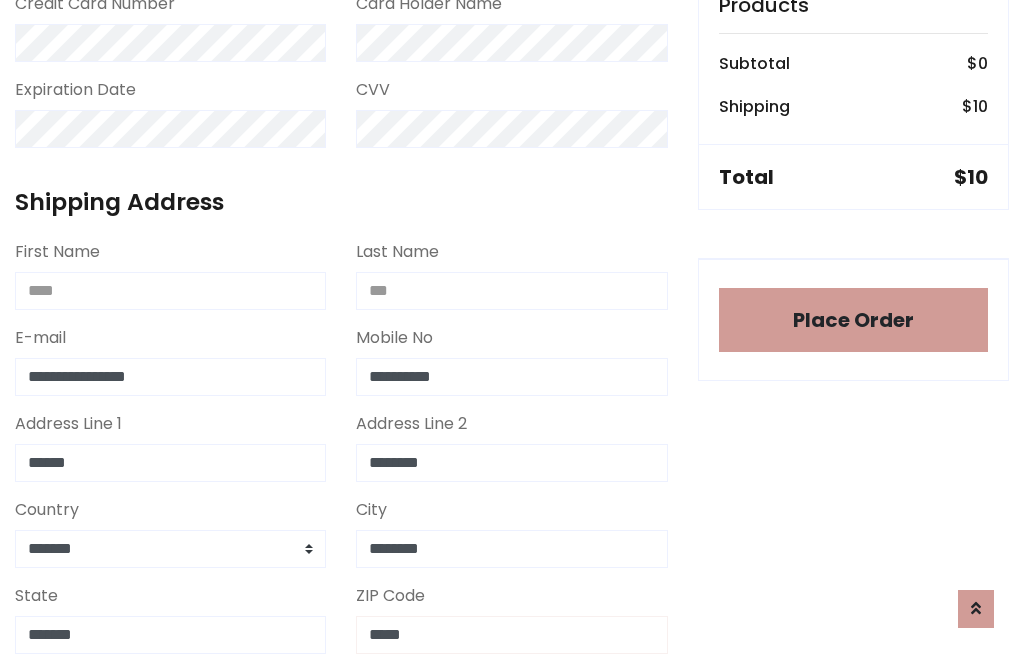 scroll, scrollTop: 403, scrollLeft: 0, axis: vertical 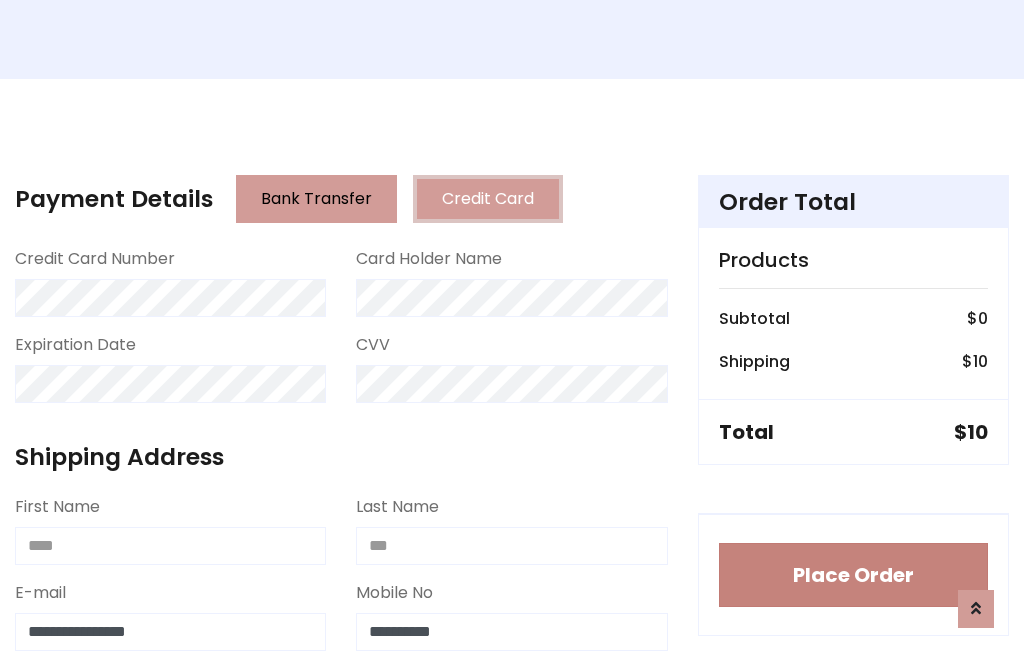 type on "*****" 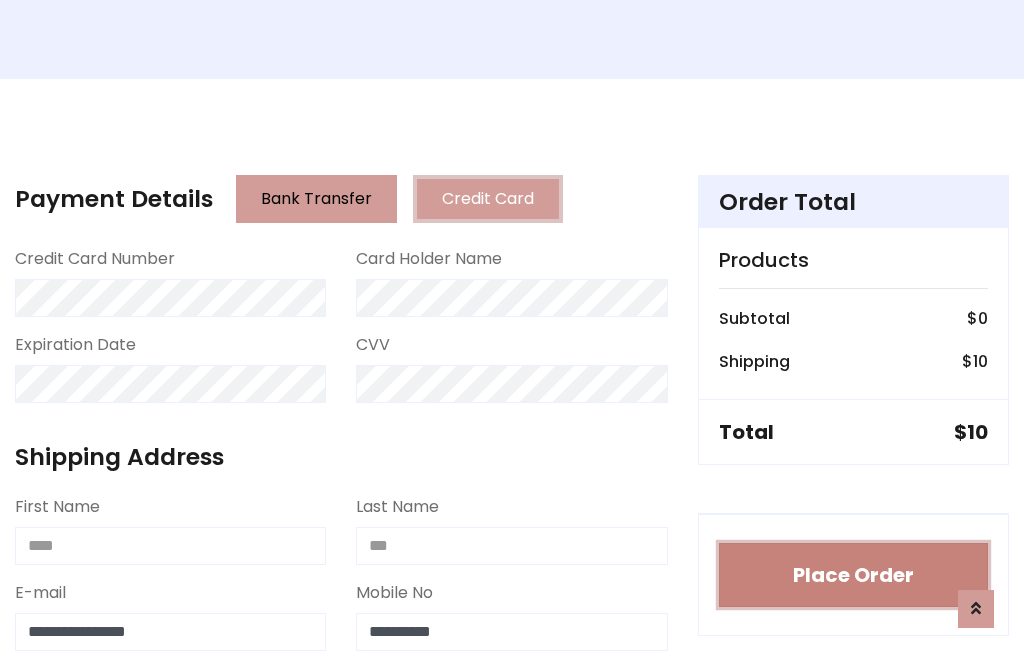 click on "Place Order" at bounding box center [853, 575] 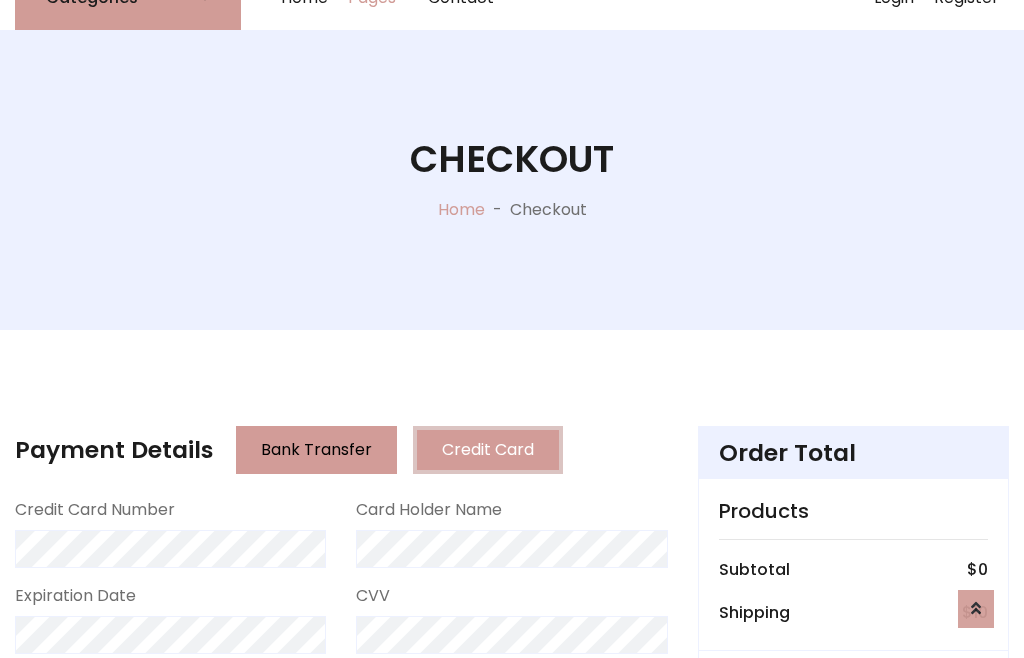 scroll, scrollTop: 0, scrollLeft: 0, axis: both 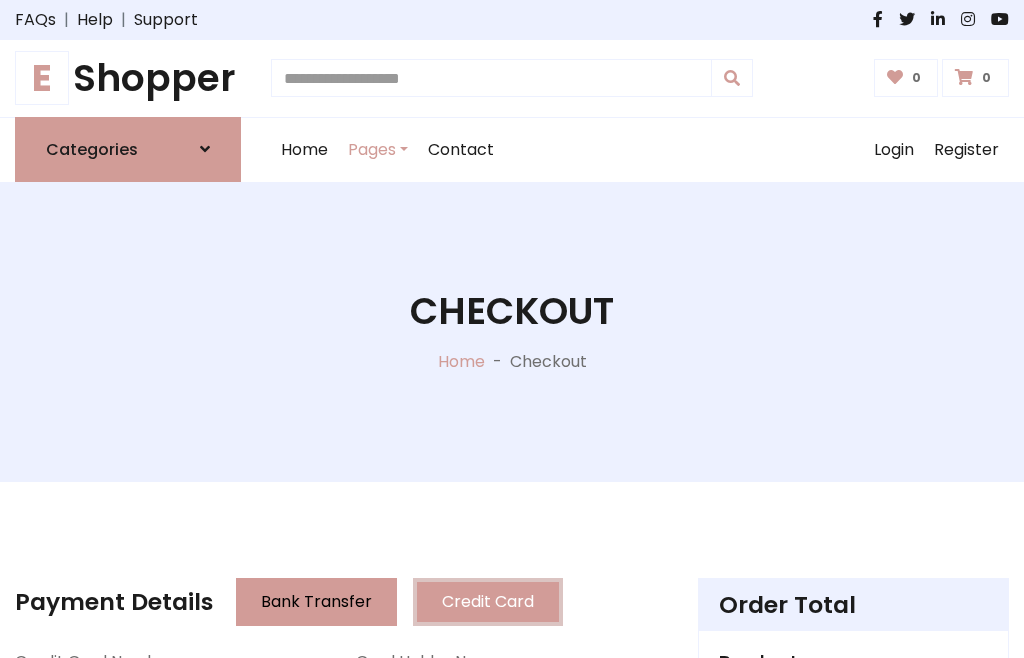 click on "E Shopper" at bounding box center [128, 78] 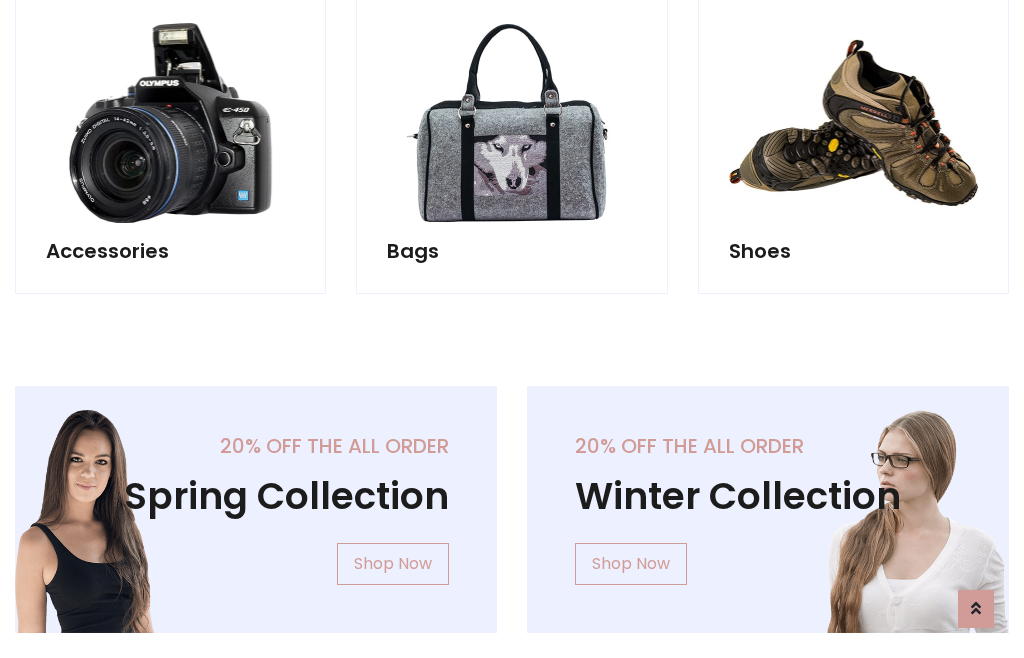 scroll, scrollTop: 770, scrollLeft: 0, axis: vertical 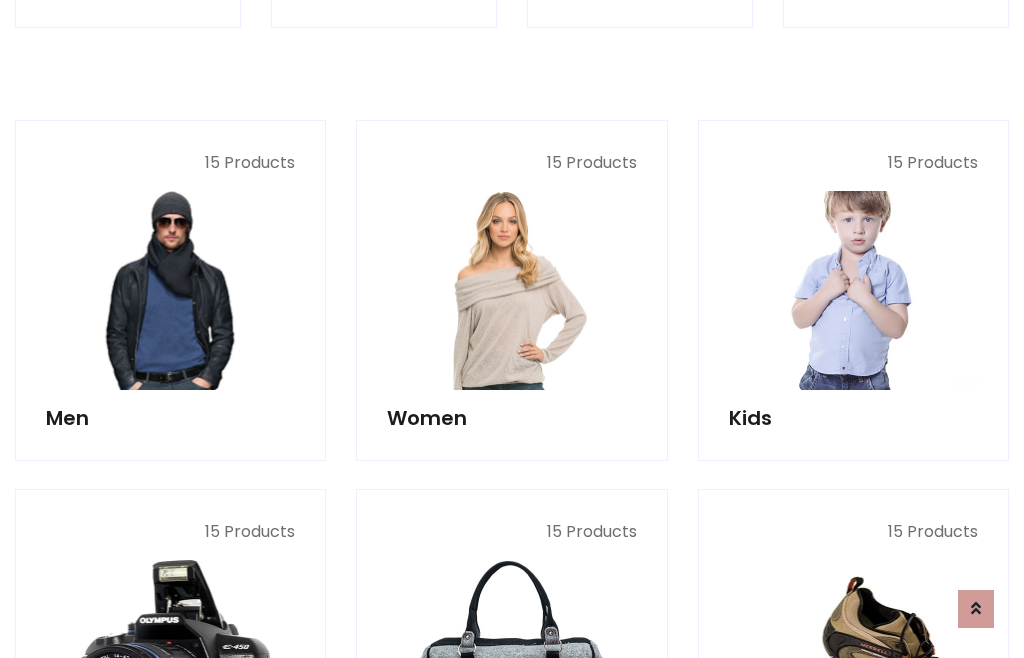 click at bounding box center [853, 290] 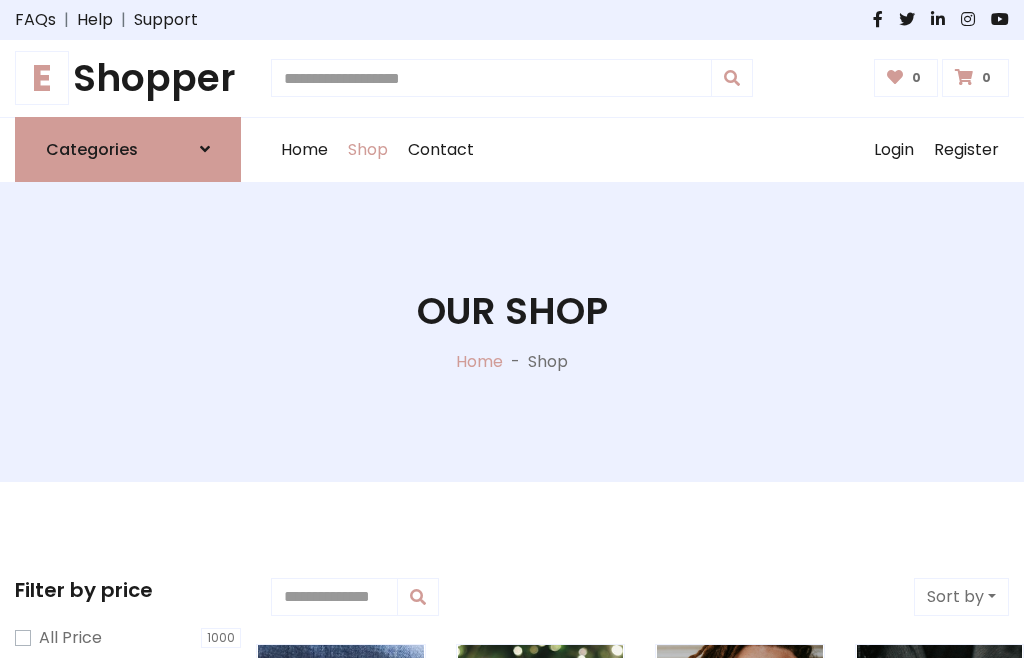 scroll, scrollTop: 549, scrollLeft: 0, axis: vertical 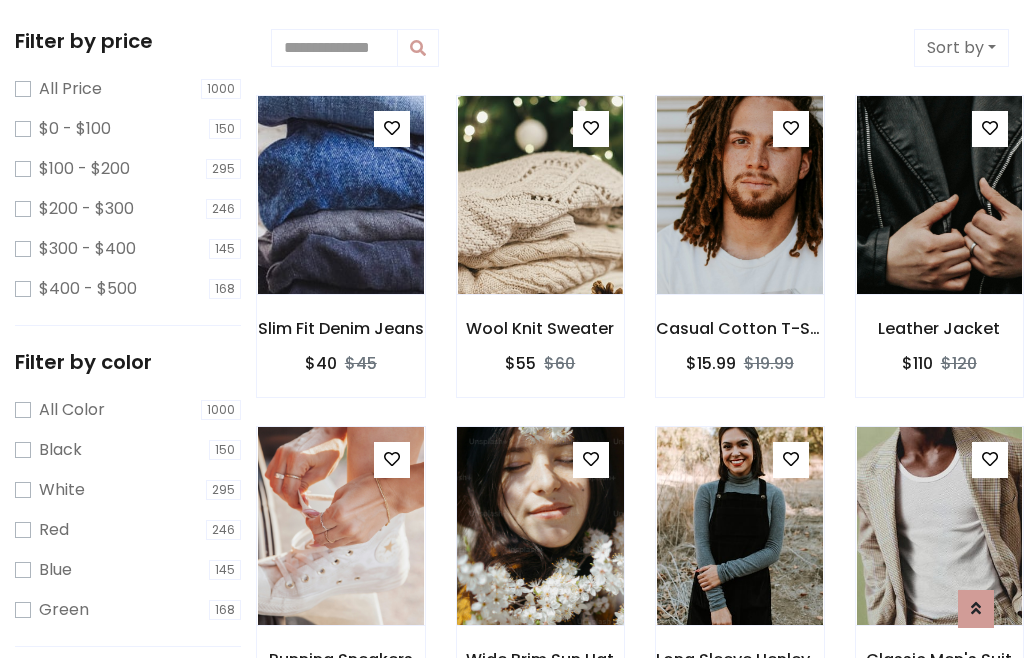 click at bounding box center [591, 459] 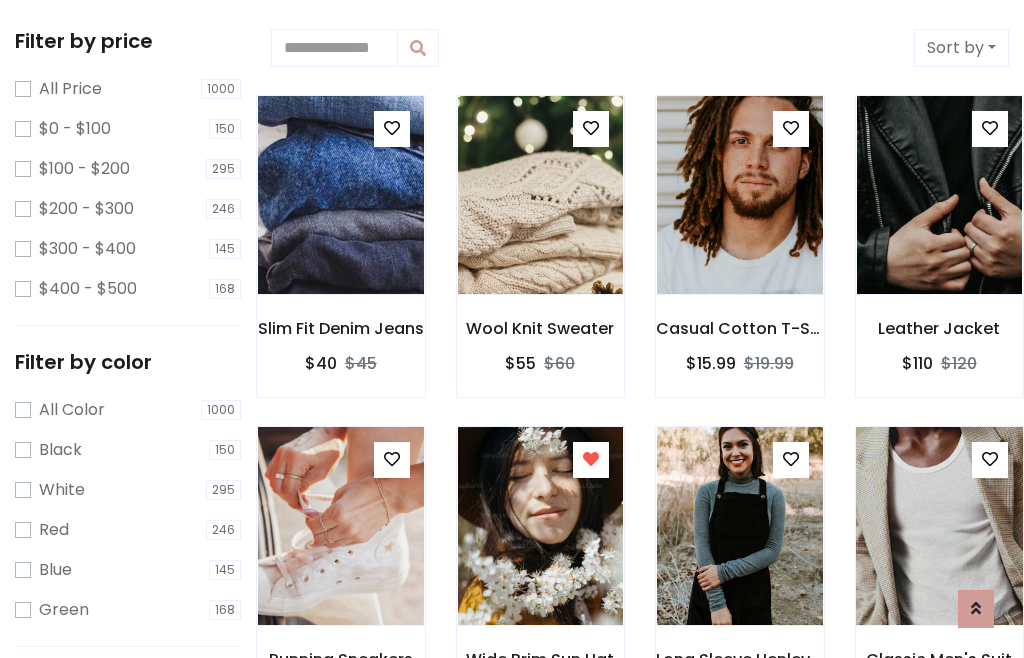 click at bounding box center (939, 526) 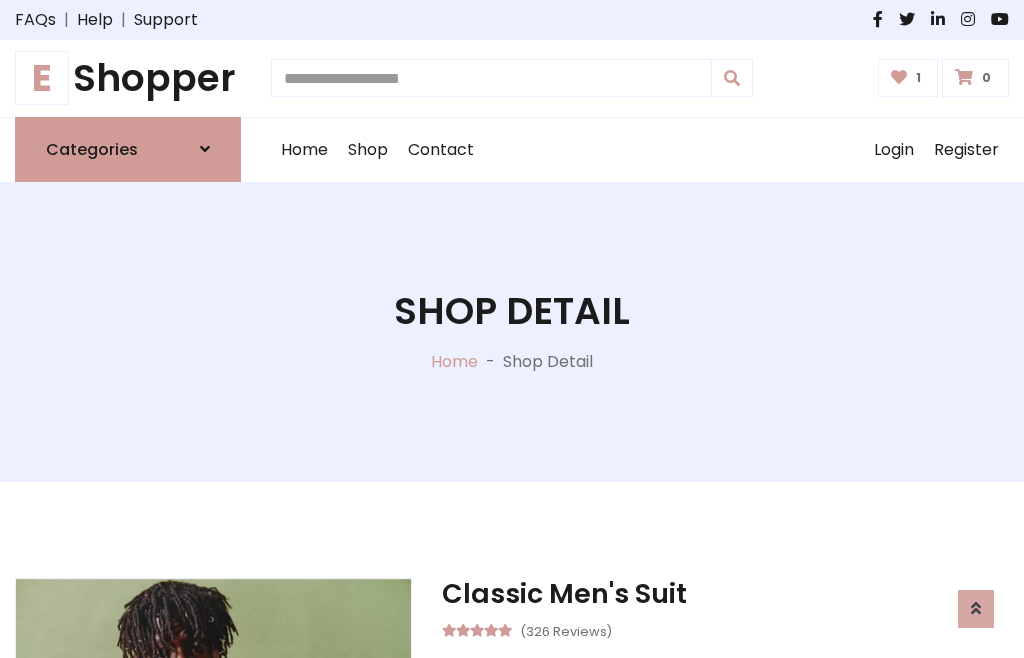 scroll, scrollTop: 262, scrollLeft: 0, axis: vertical 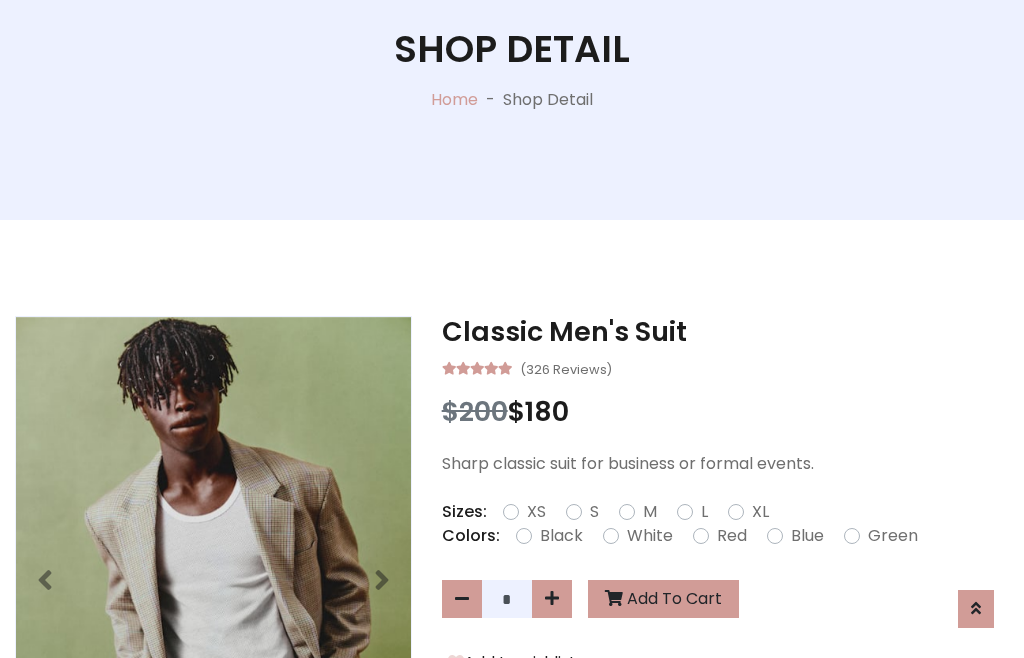 click on "XL" at bounding box center [760, 512] 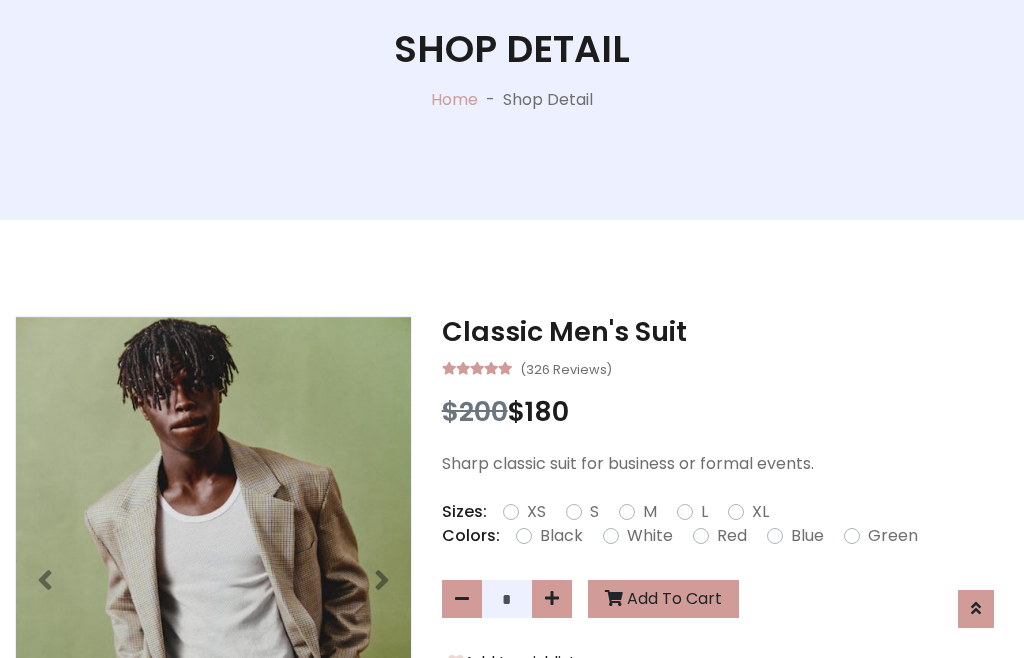 click on "Black" at bounding box center [561, 536] 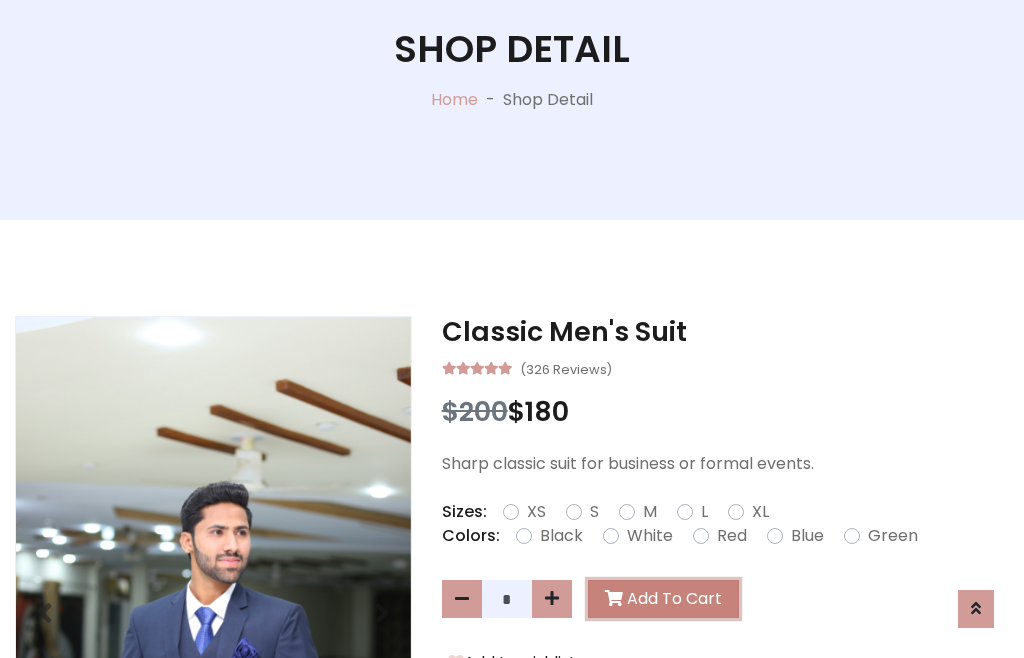click on "Add To Cart" at bounding box center (663, 599) 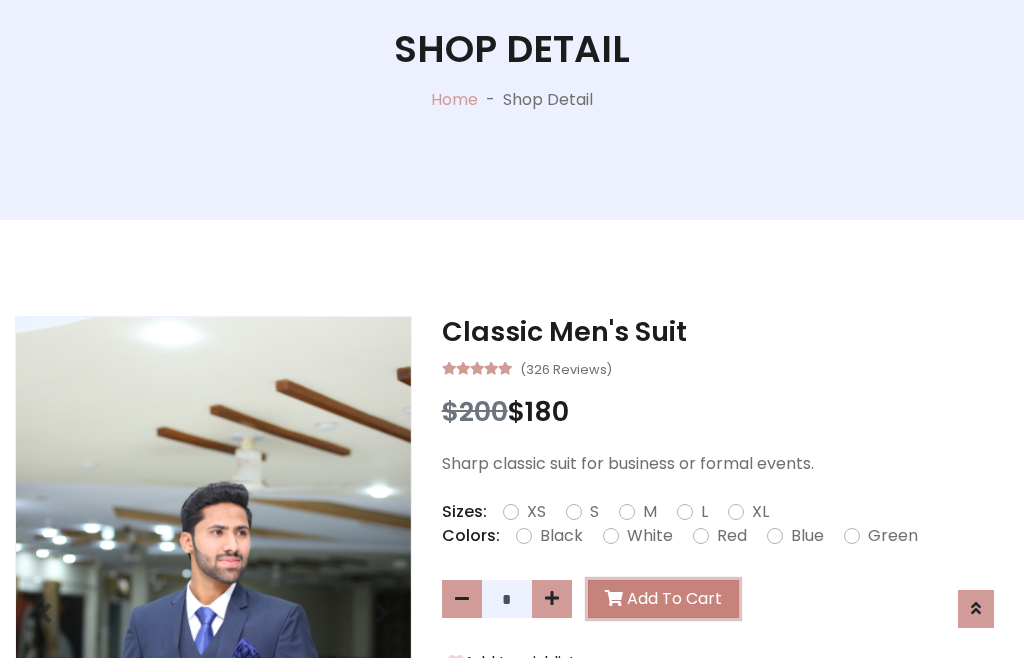 scroll, scrollTop: 0, scrollLeft: 0, axis: both 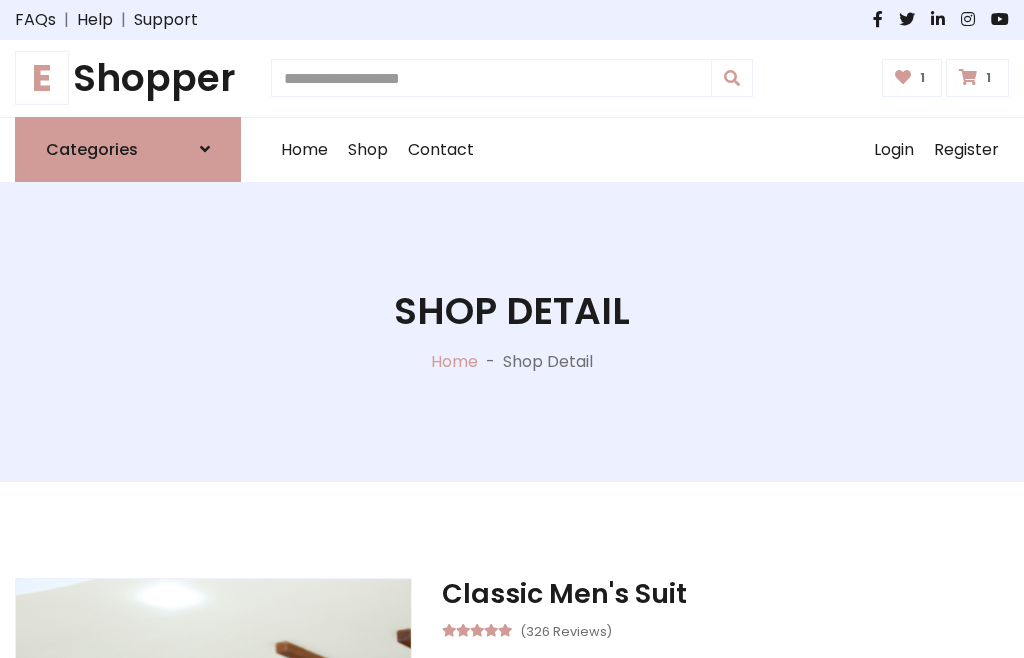 click at bounding box center (968, 77) 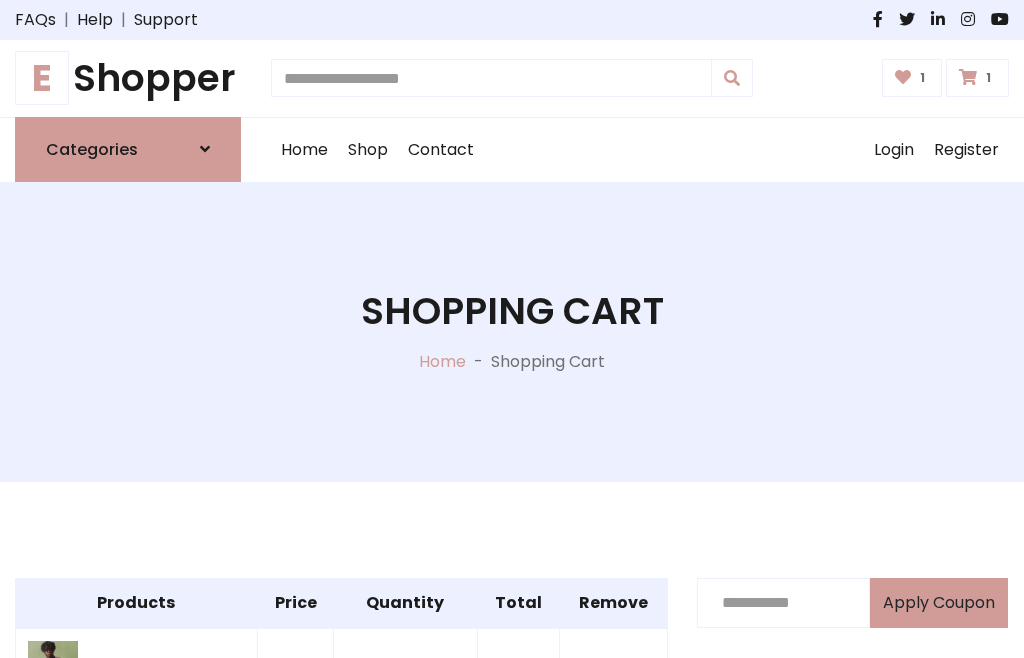 scroll, scrollTop: 570, scrollLeft: 0, axis: vertical 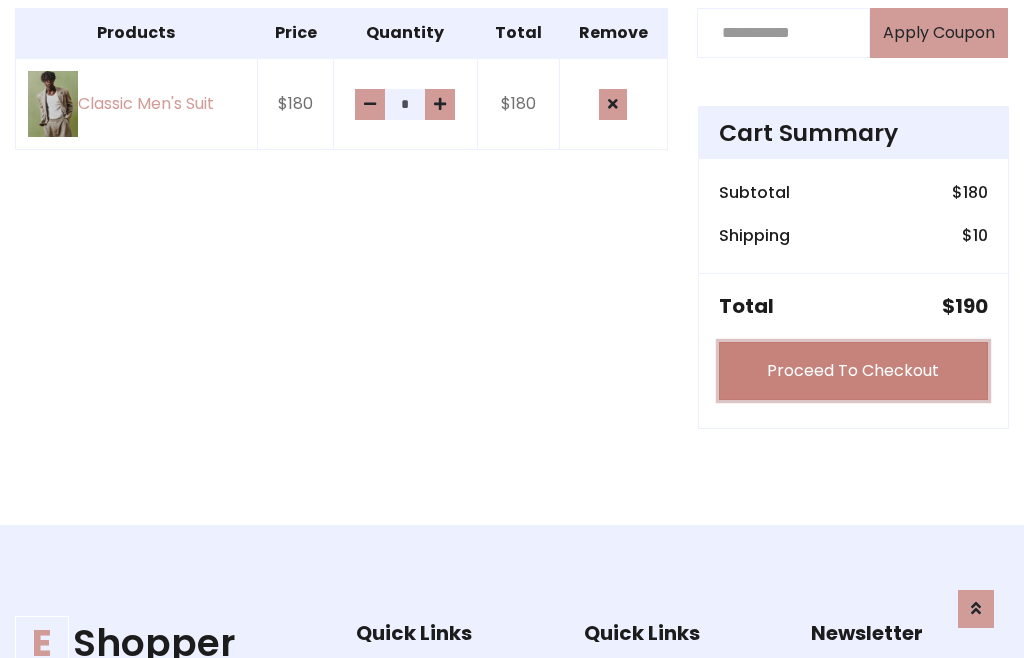 click on "Proceed To Checkout" at bounding box center (853, 371) 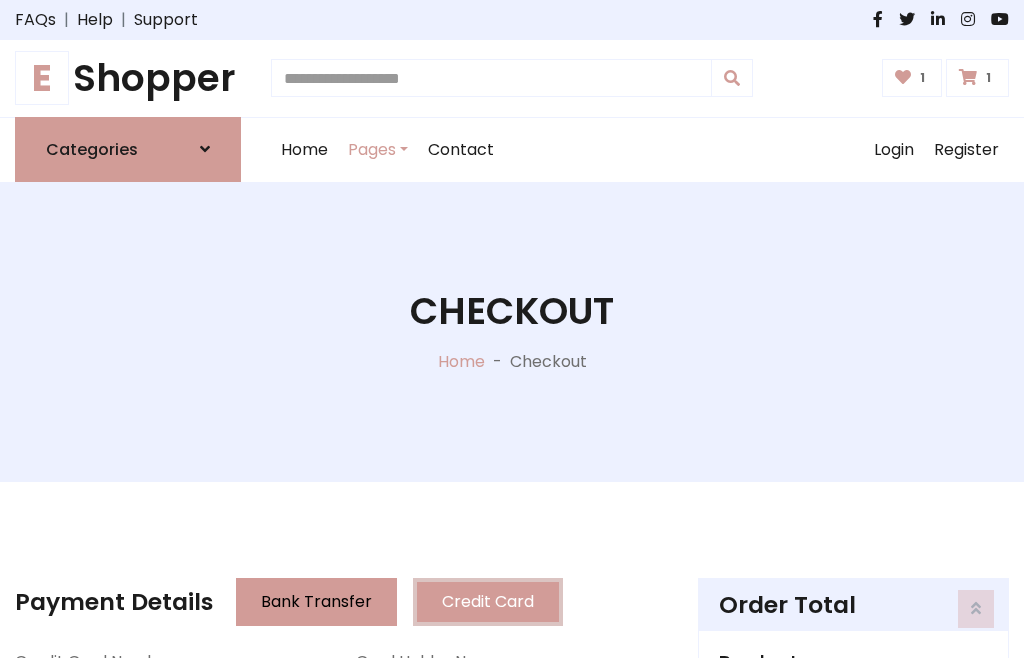 scroll, scrollTop: 201, scrollLeft: 0, axis: vertical 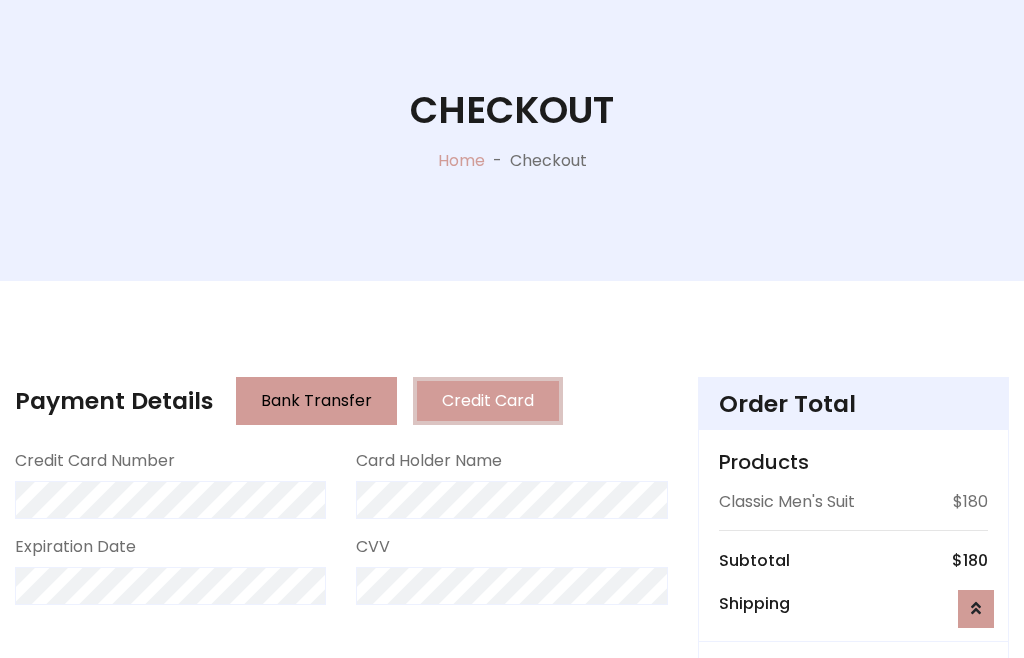 click on "Go to shipping" at bounding box center (853, 817) 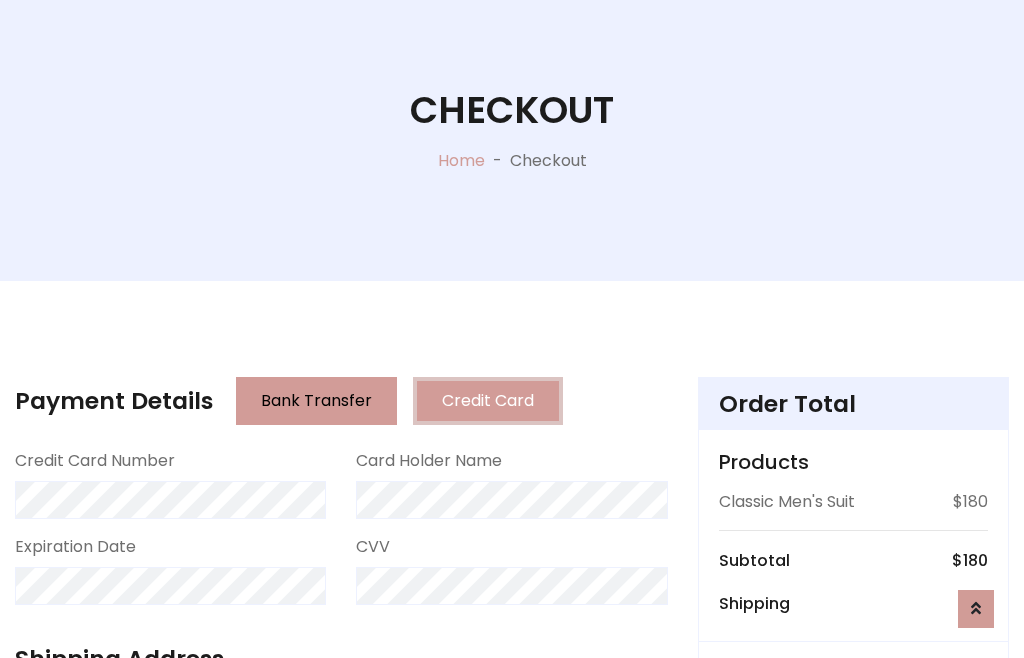 scroll, scrollTop: 392, scrollLeft: 0, axis: vertical 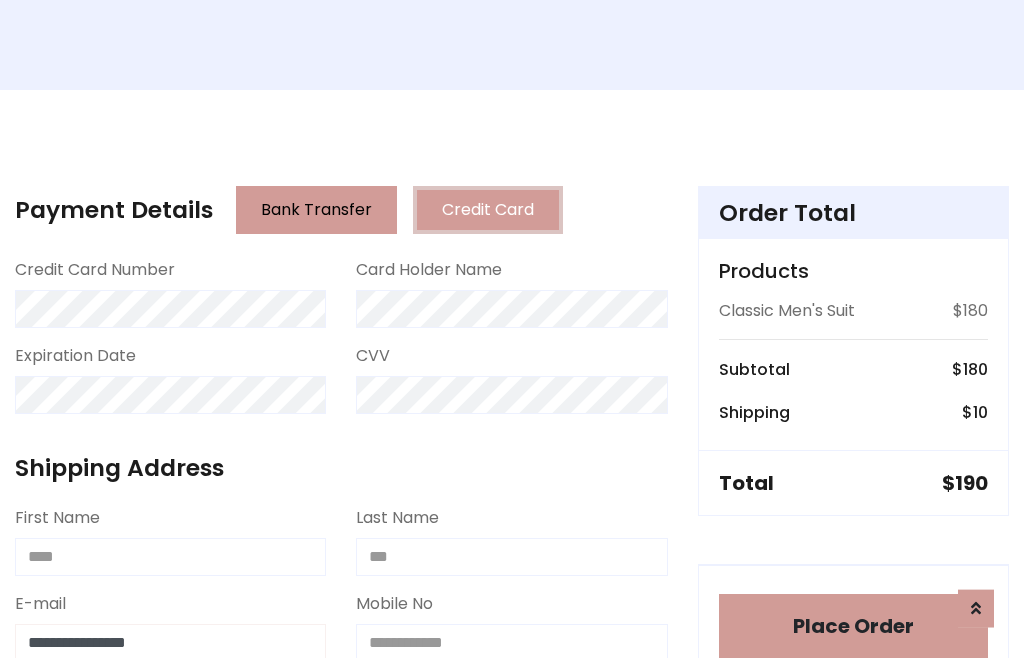type on "**********" 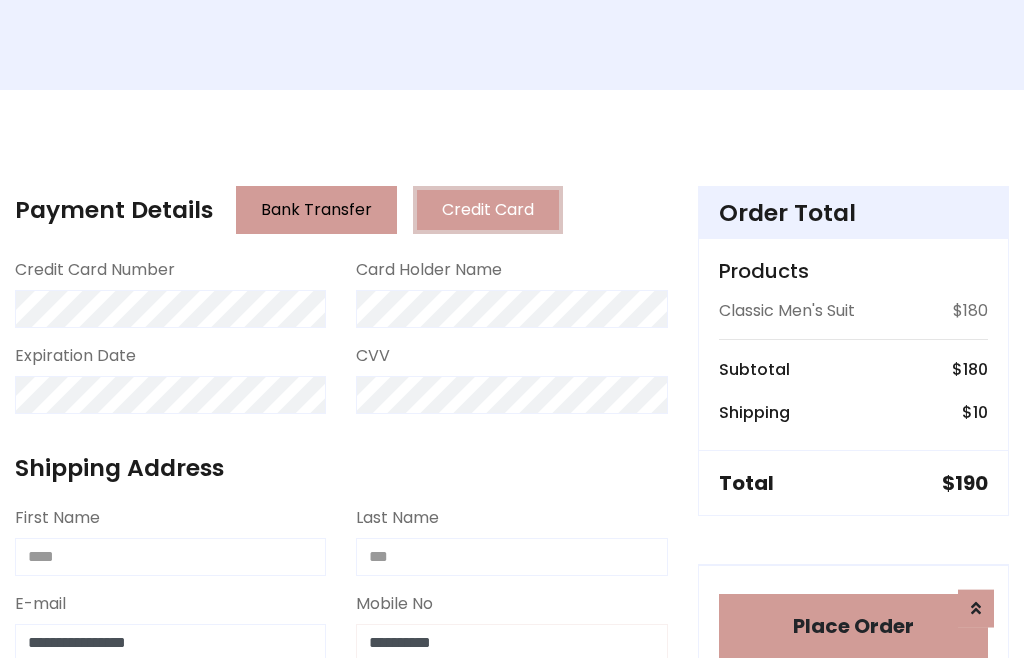 scroll, scrollTop: 573, scrollLeft: 0, axis: vertical 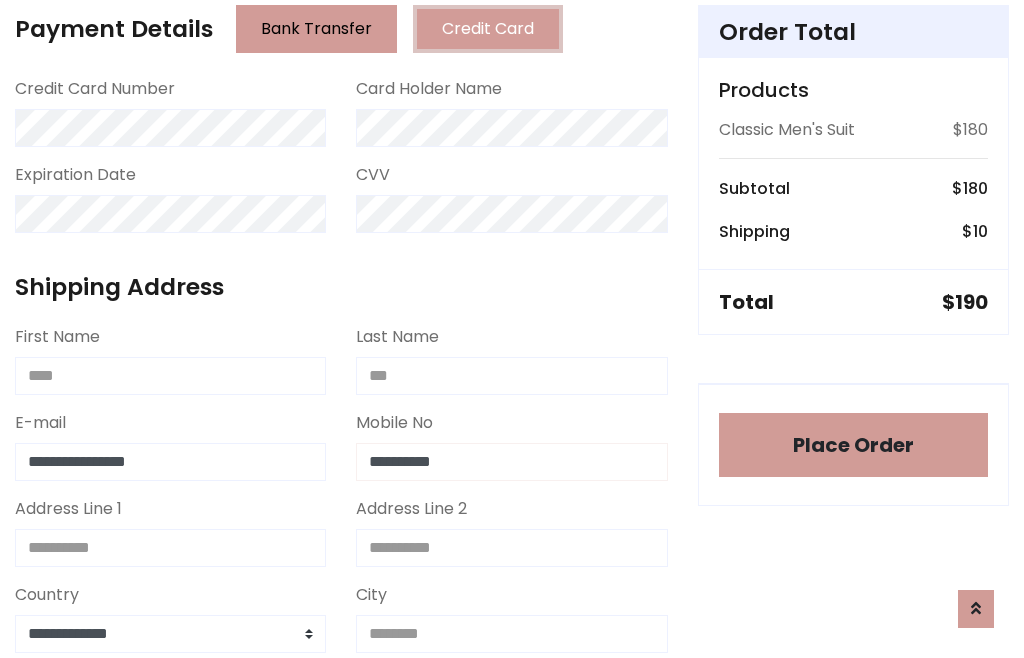 type on "**********" 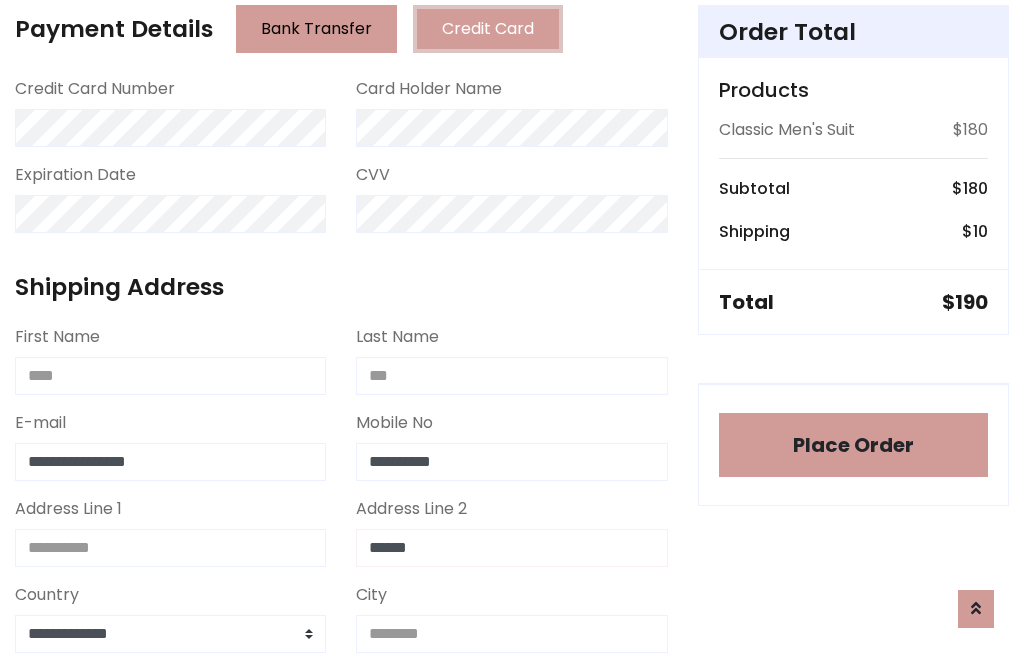 type on "******" 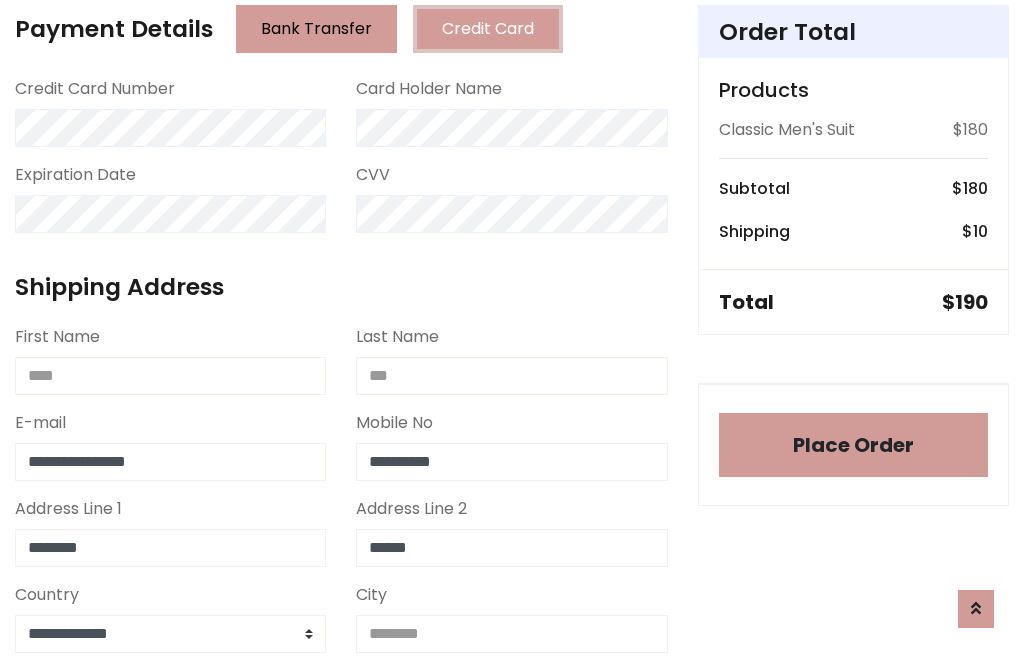 type on "********" 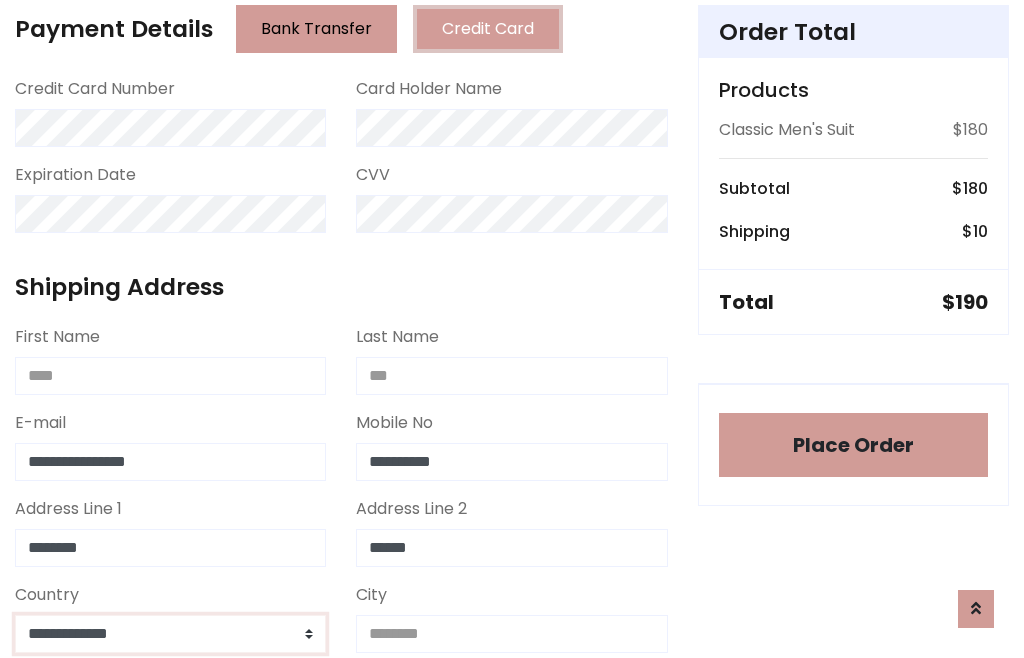 select on "*******" 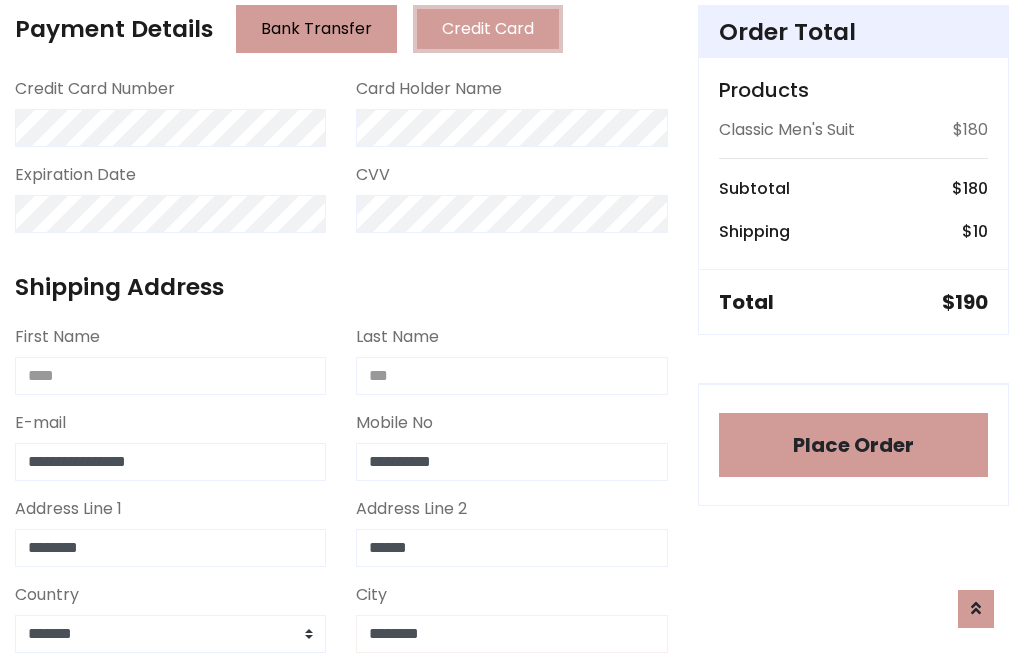 type on "********" 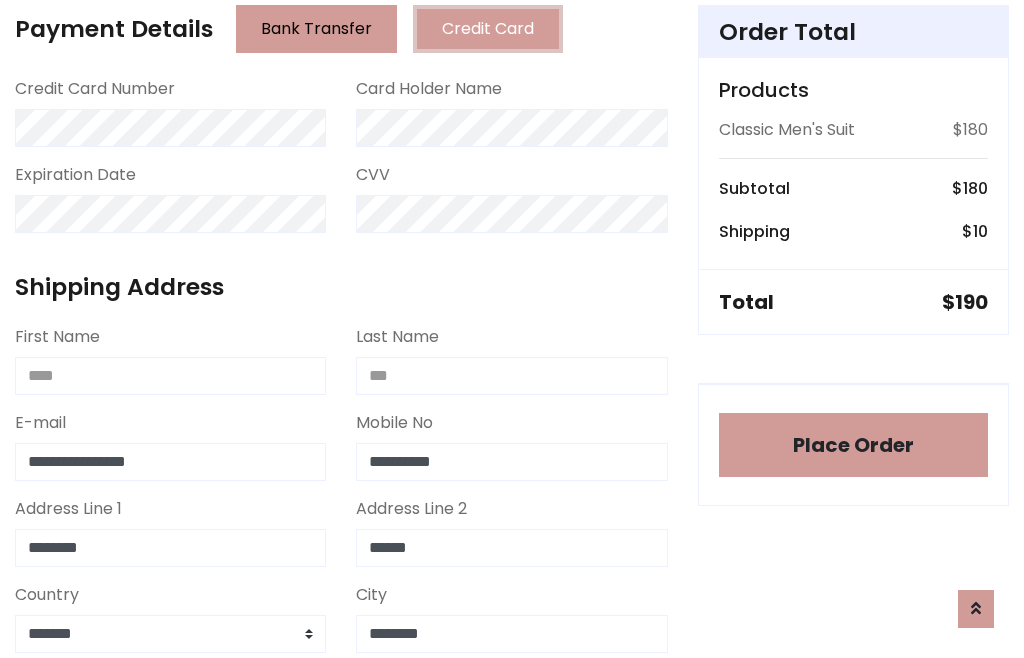 scroll, scrollTop: 654, scrollLeft: 0, axis: vertical 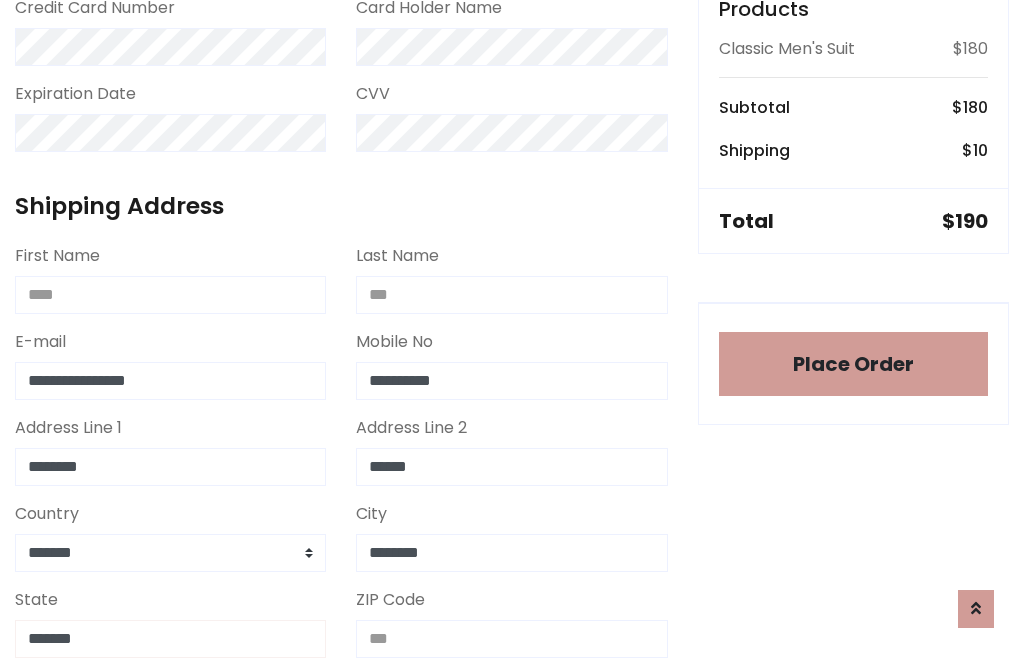 type on "*******" 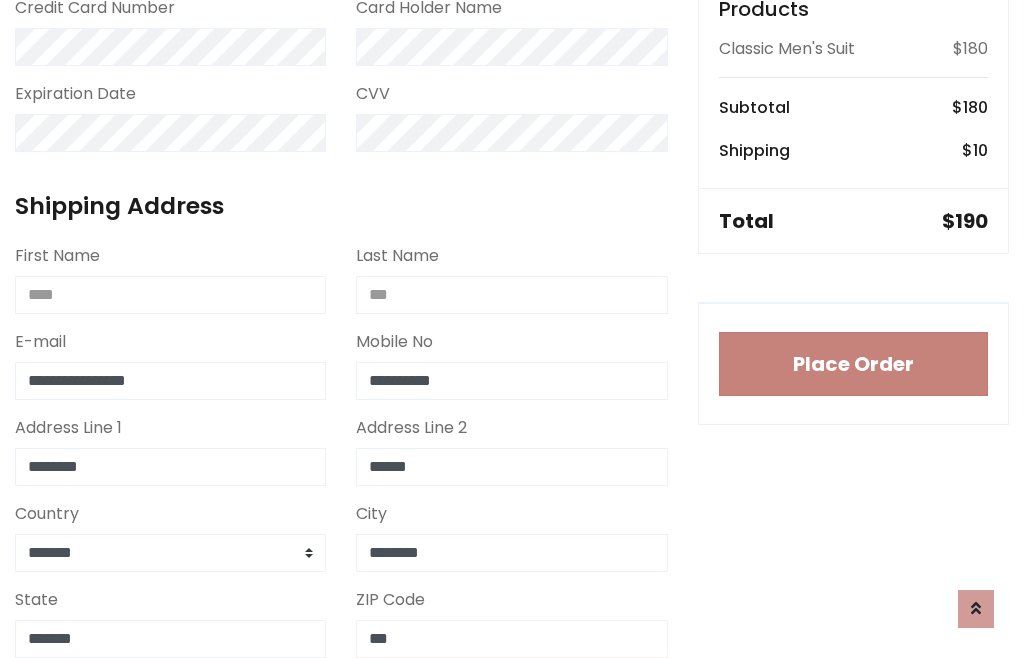 type on "***" 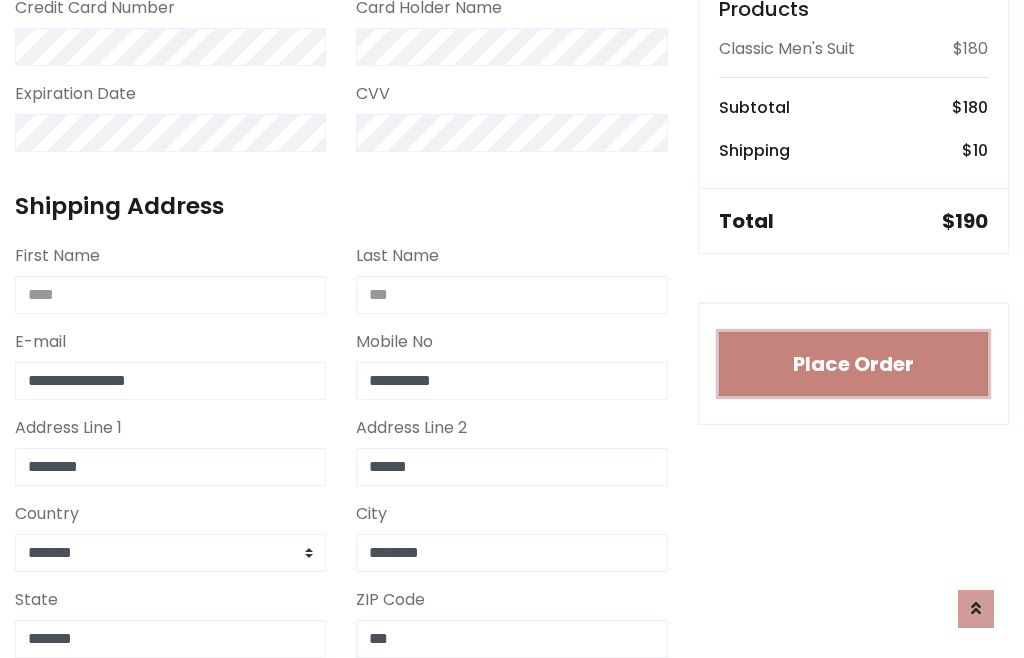 click on "Place Order" at bounding box center [853, 364] 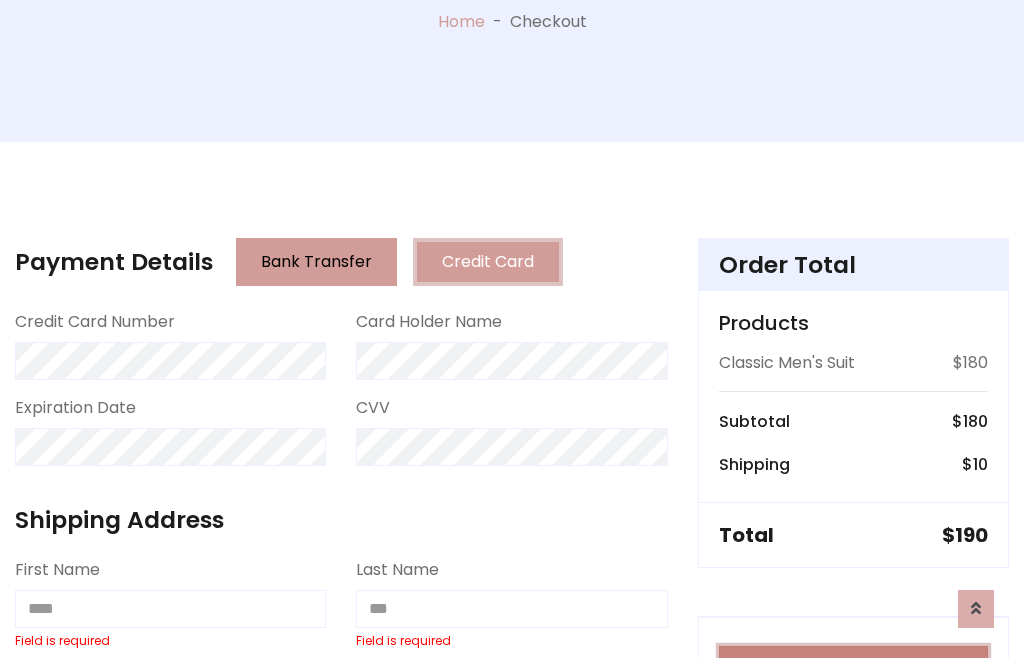 scroll, scrollTop: 0, scrollLeft: 0, axis: both 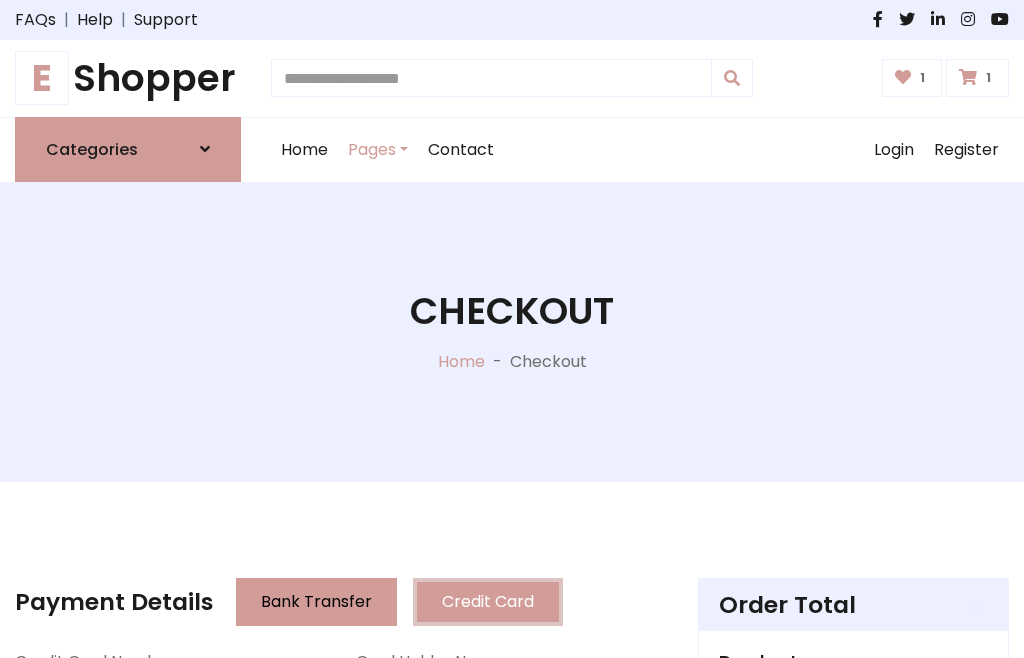 click on "E" at bounding box center (42, 78) 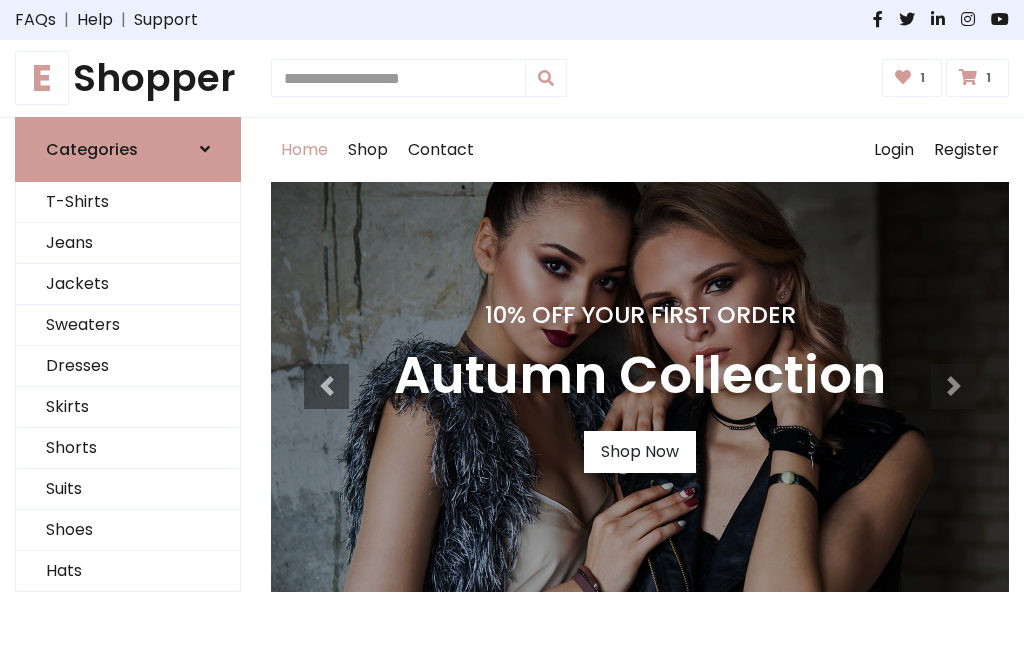scroll, scrollTop: 0, scrollLeft: 0, axis: both 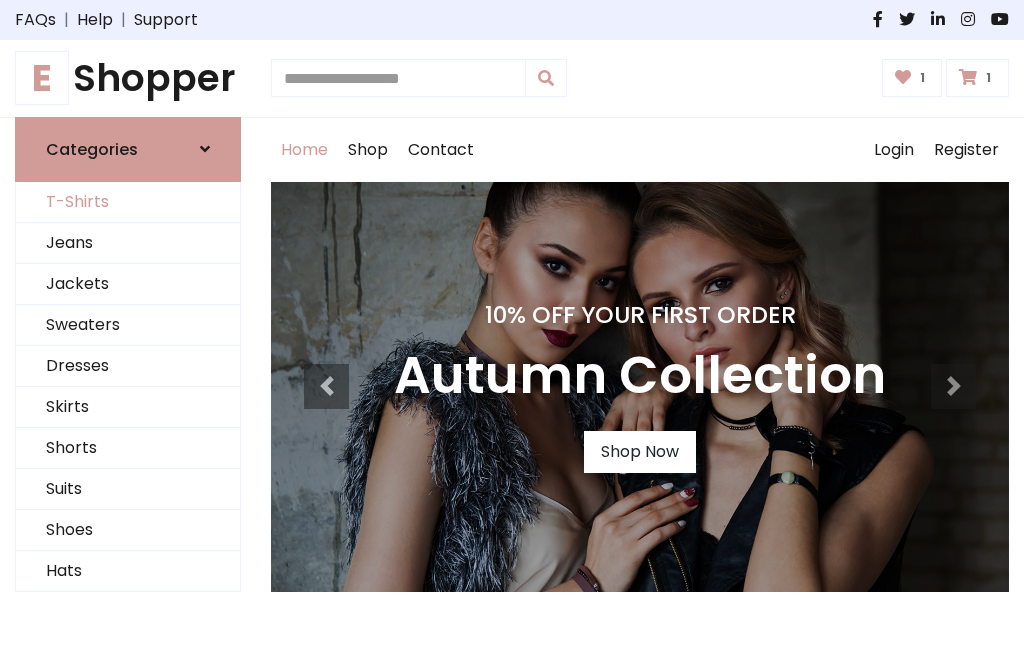 click on "T-Shirts" at bounding box center (128, 202) 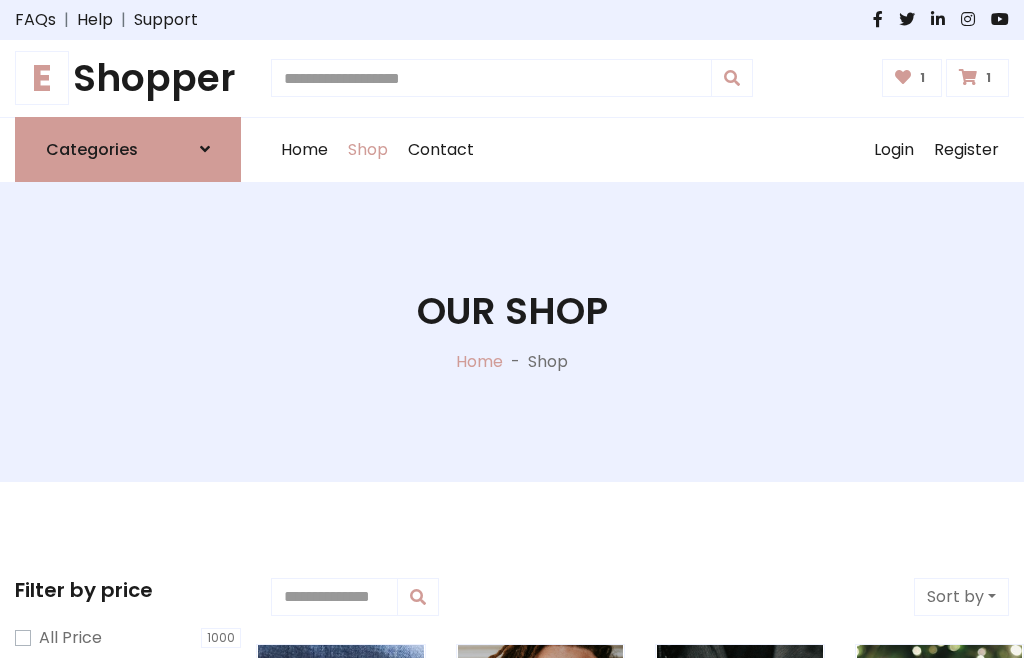 scroll, scrollTop: 0, scrollLeft: 0, axis: both 